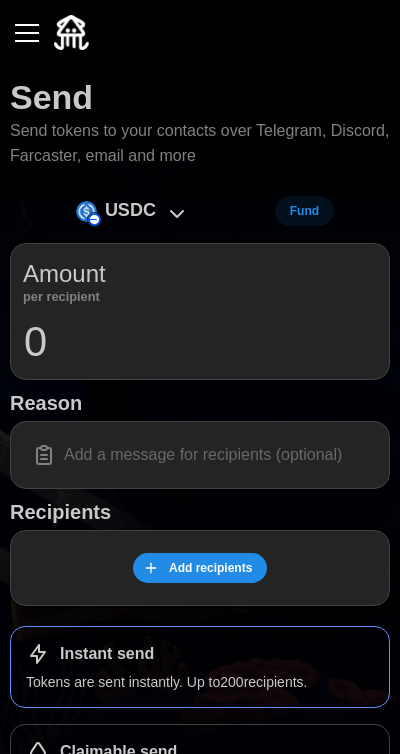 scroll, scrollTop: 0, scrollLeft: 0, axis: both 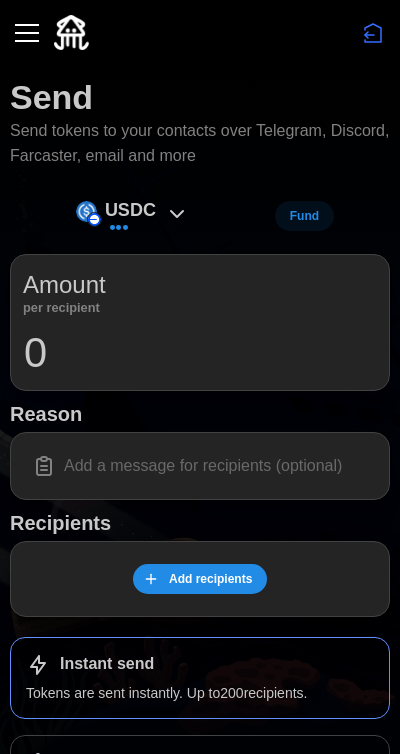 click at bounding box center [373, 33] 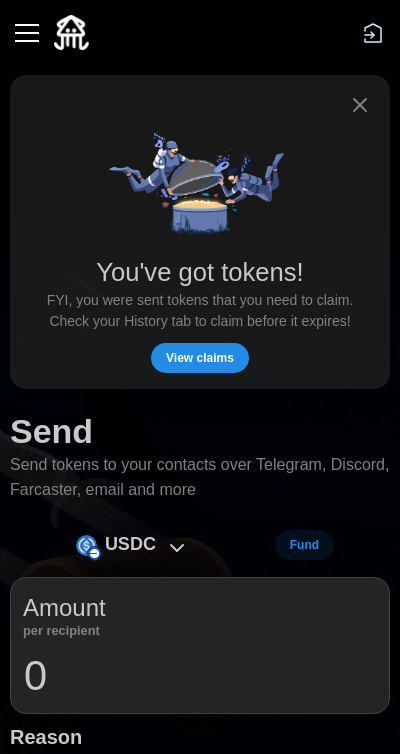 click 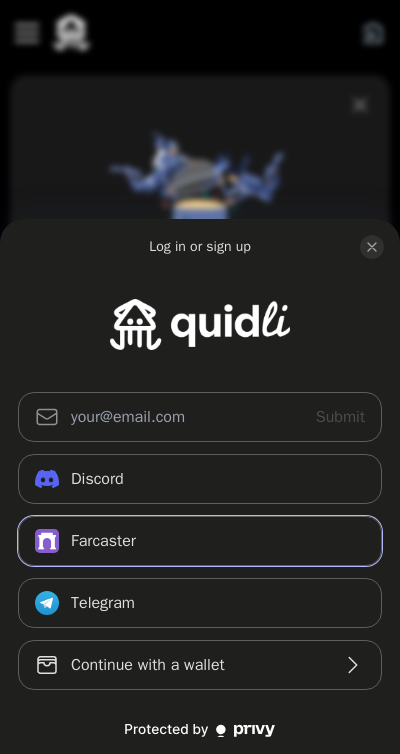 click on "Farcaster" at bounding box center (200, 541) 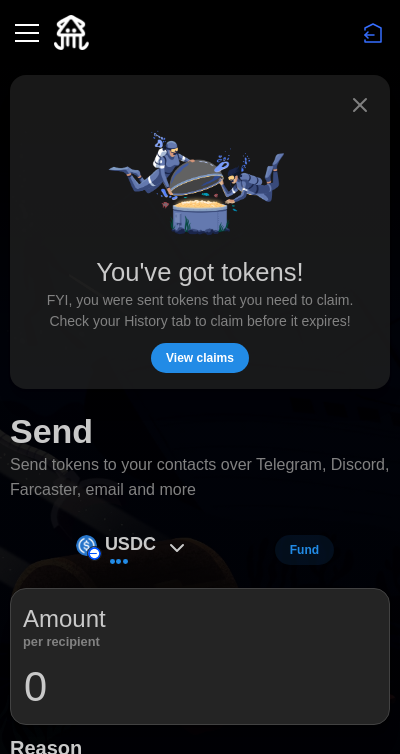click at bounding box center (200, 105) 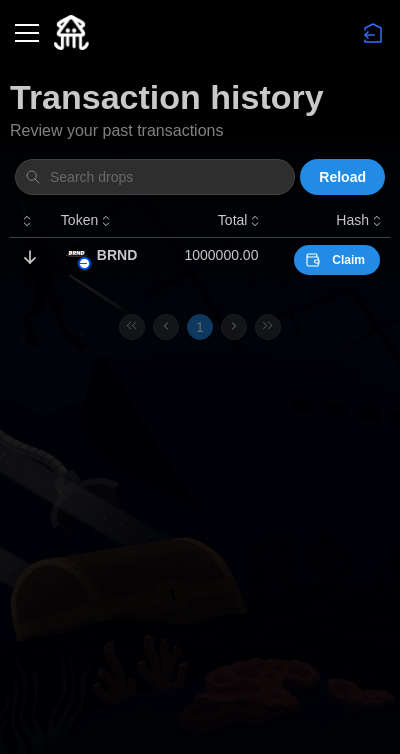 click on "Claim" at bounding box center [348, 260] 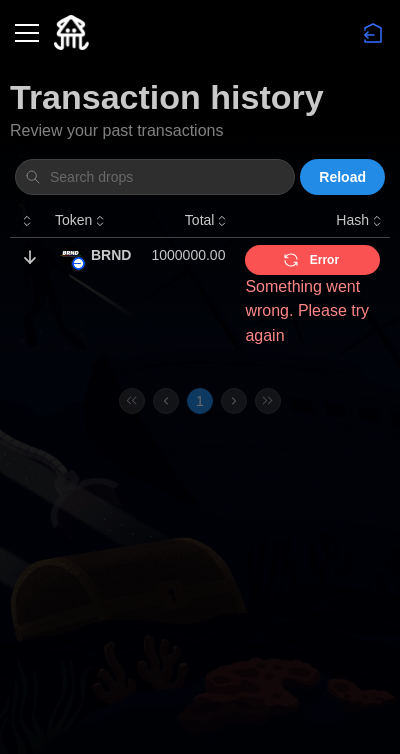 click at bounding box center (200, 32) 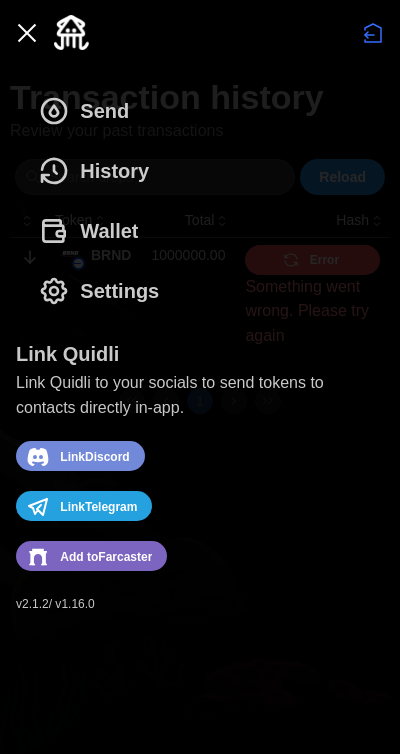 click on "Wallet" at bounding box center (93, 231) 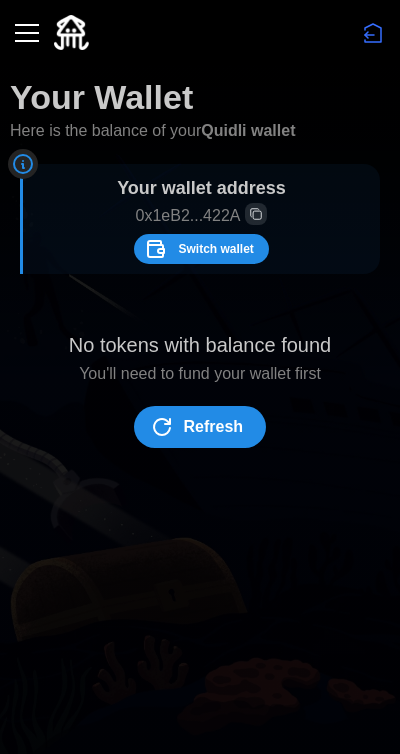 click on "Switch wallet" at bounding box center [215, 249] 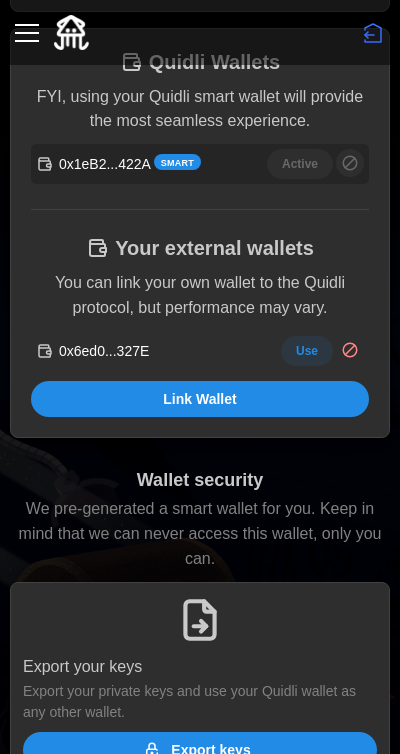 scroll, scrollTop: 391, scrollLeft: 0, axis: vertical 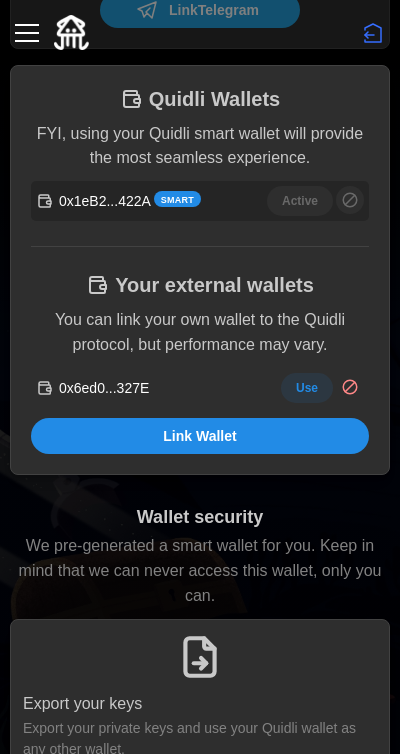 click on "Use" at bounding box center (307, 388) 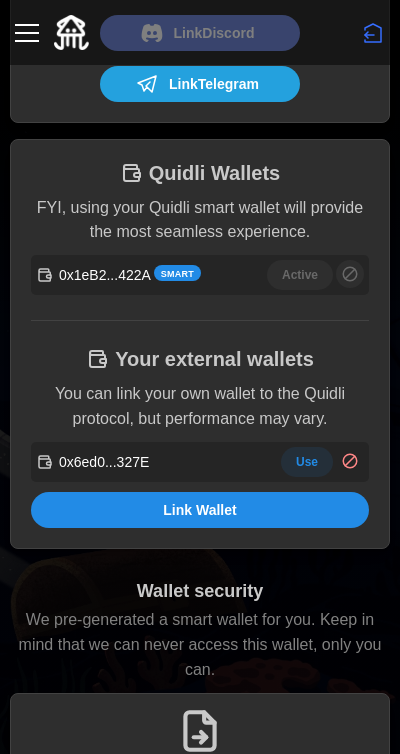 scroll, scrollTop: 314, scrollLeft: 0, axis: vertical 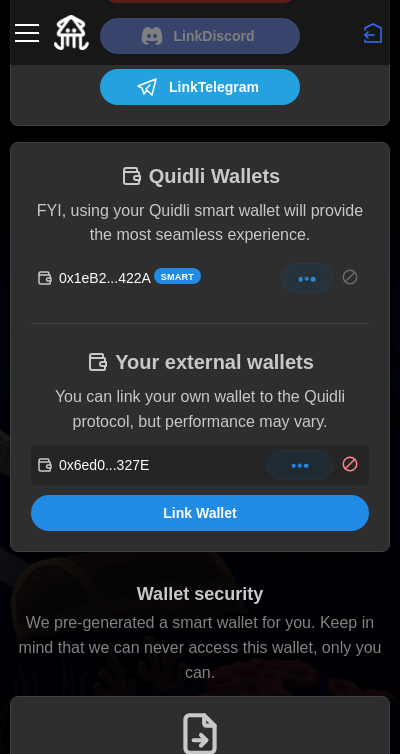 click at bounding box center [27, 33] 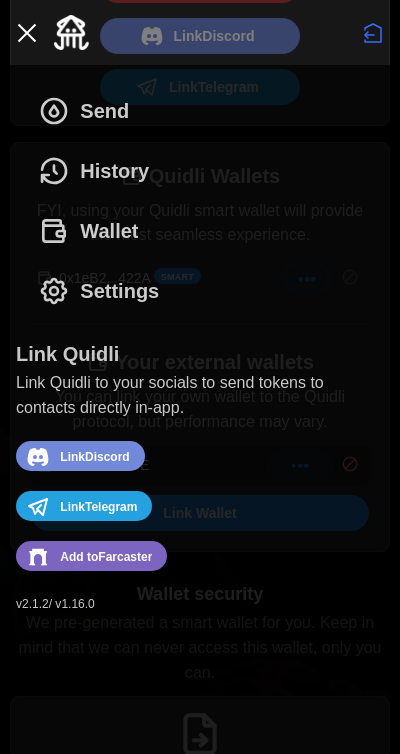 click on "Send" at bounding box center (104, 111) 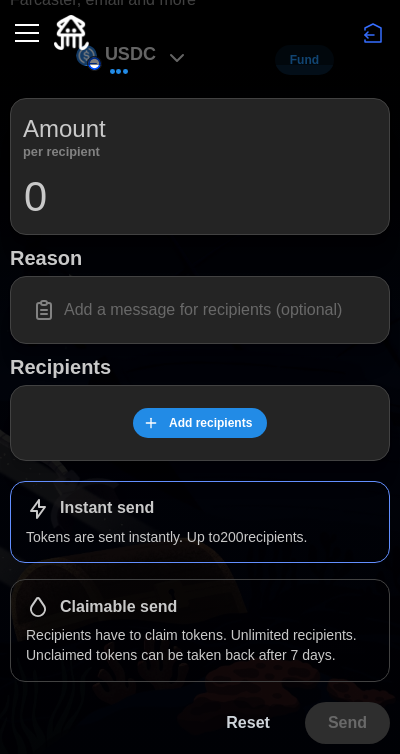 scroll, scrollTop: 0, scrollLeft: 0, axis: both 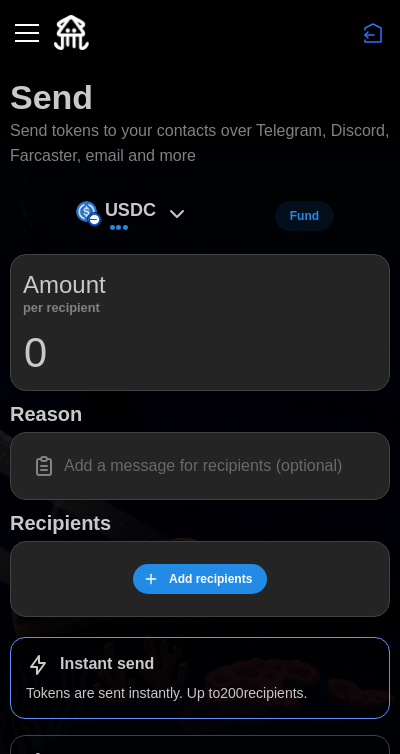 click at bounding box center [27, 33] 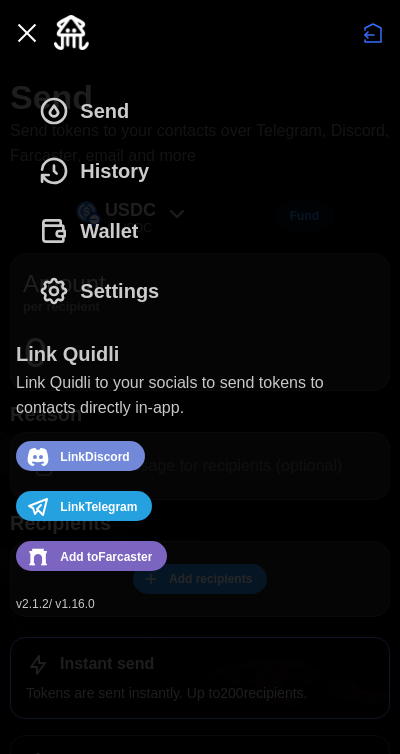 click on "History" at bounding box center (114, 171) 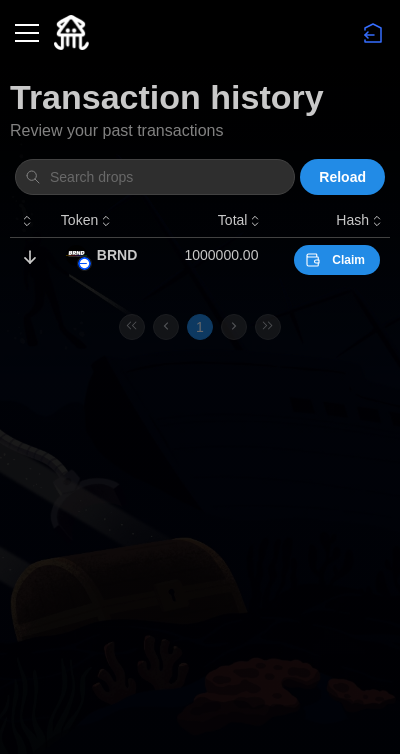click on "Claim" at bounding box center [348, 260] 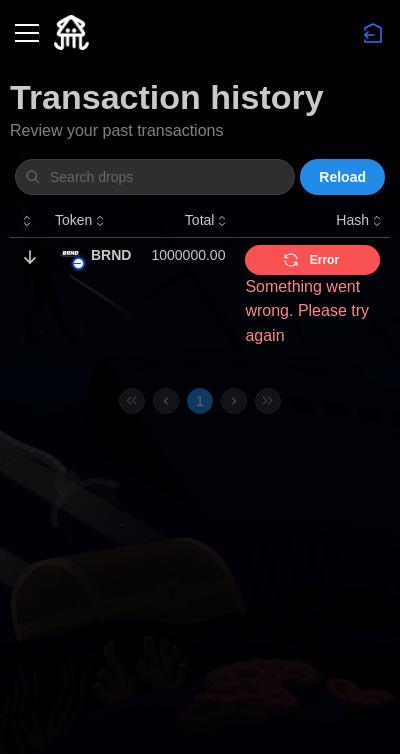 click at bounding box center [27, 33] 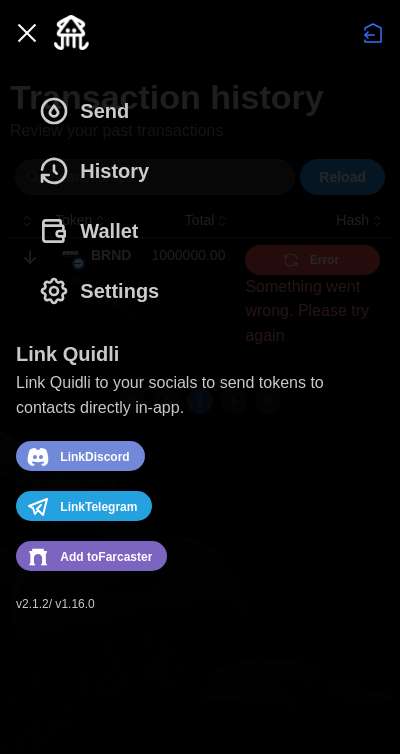 click on "Wallet" at bounding box center (109, 231) 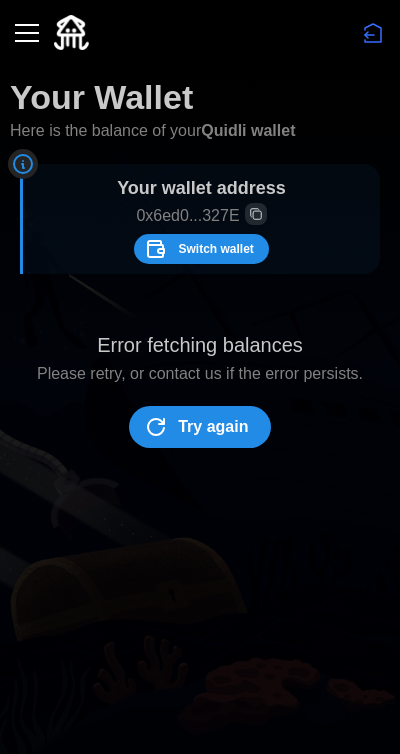 click on "Switch wallet" at bounding box center (198, 249) 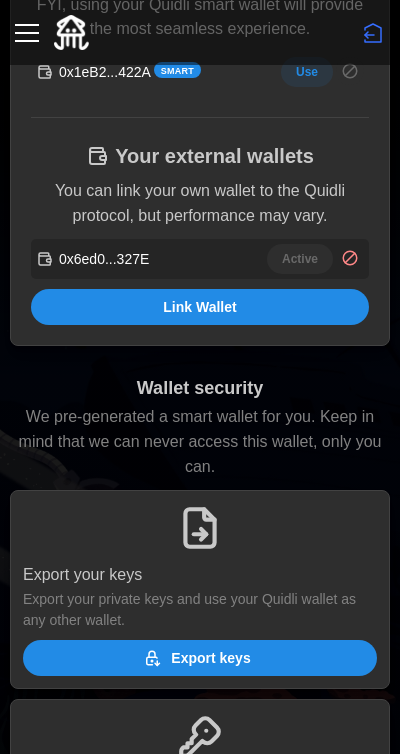 scroll, scrollTop: 518, scrollLeft: 0, axis: vertical 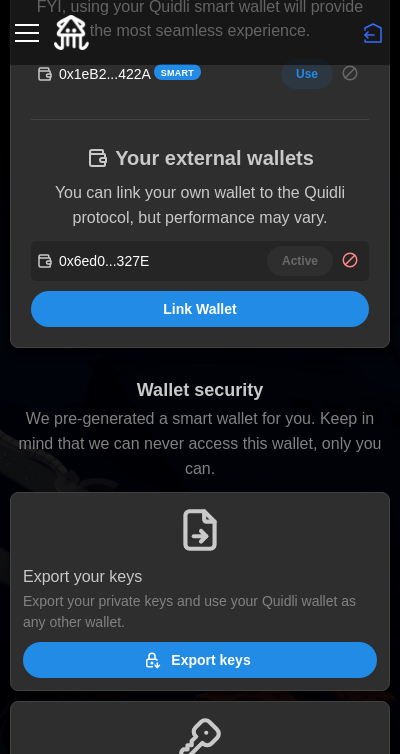 click on "Link Wallet" at bounding box center [200, 309] 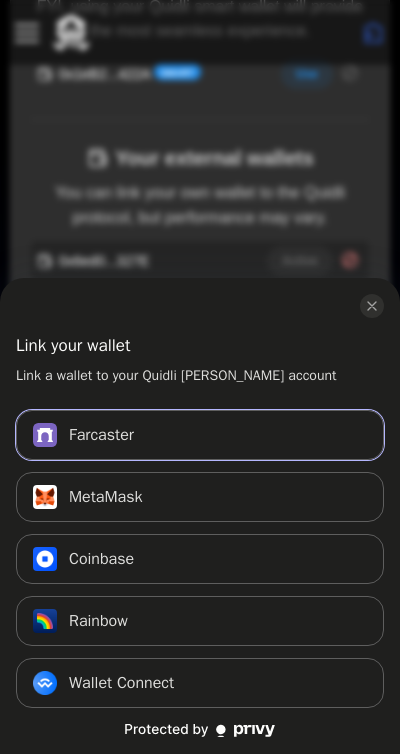 click on "Farcaster Connect" at bounding box center (200, 435) 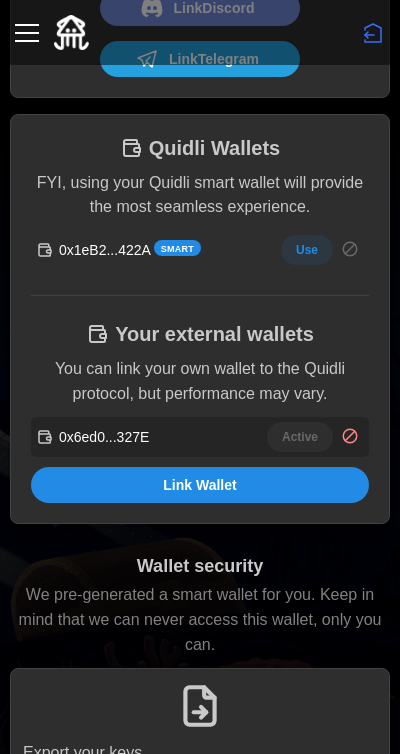 scroll, scrollTop: 335, scrollLeft: 0, axis: vertical 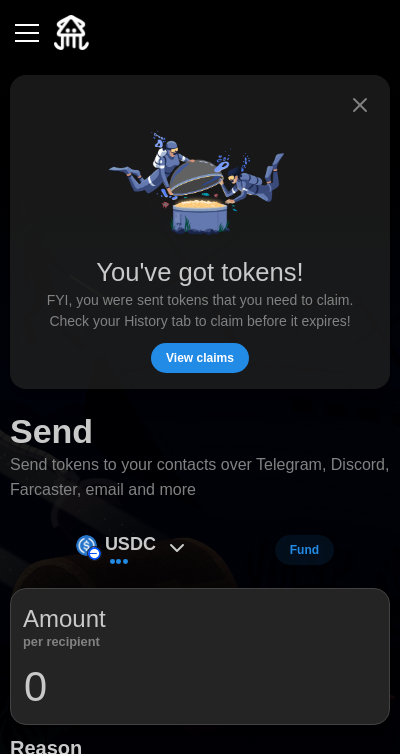 click on "View claims" at bounding box center (200, 358) 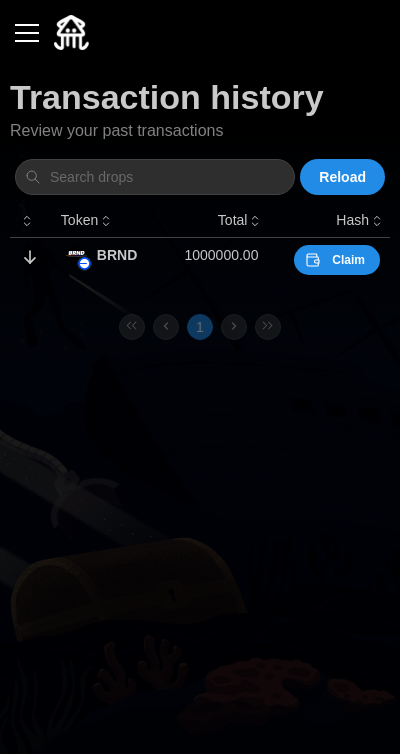click on "Claim" at bounding box center (334, 260) 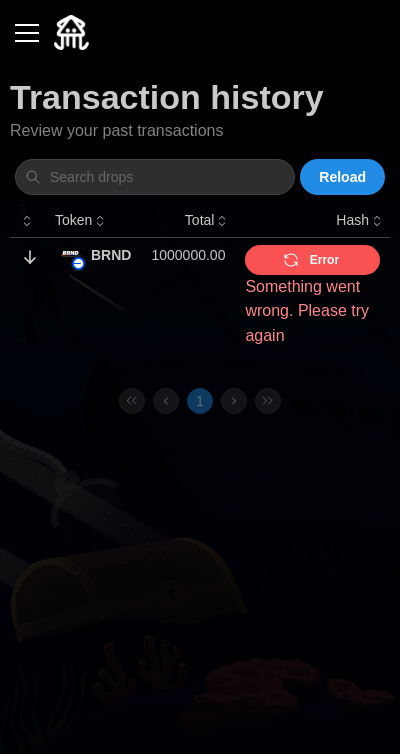 click at bounding box center [200, 32] 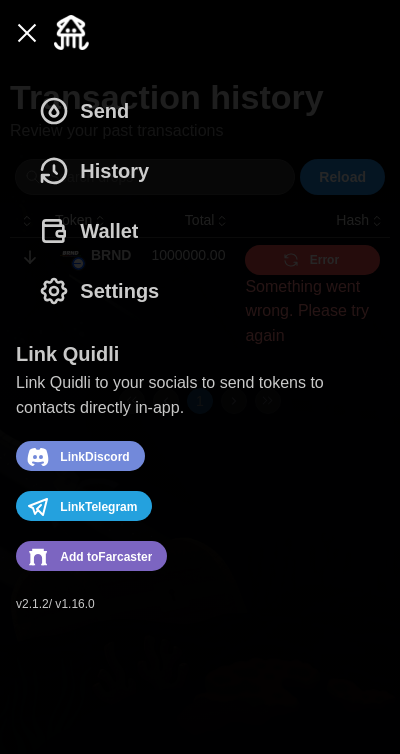 click 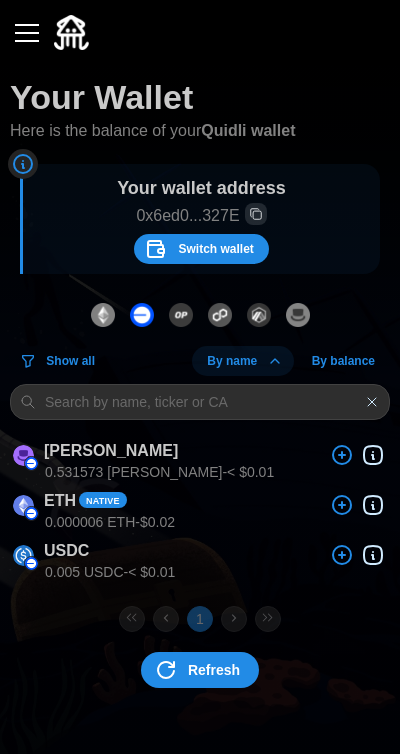 click on "Refresh" at bounding box center [214, 670] 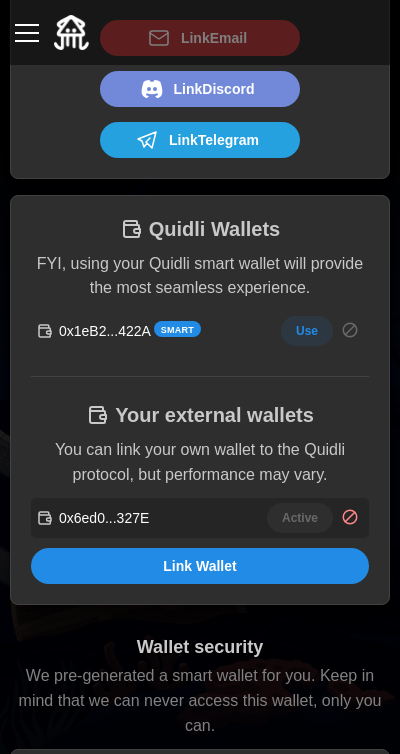 scroll, scrollTop: 262, scrollLeft: 0, axis: vertical 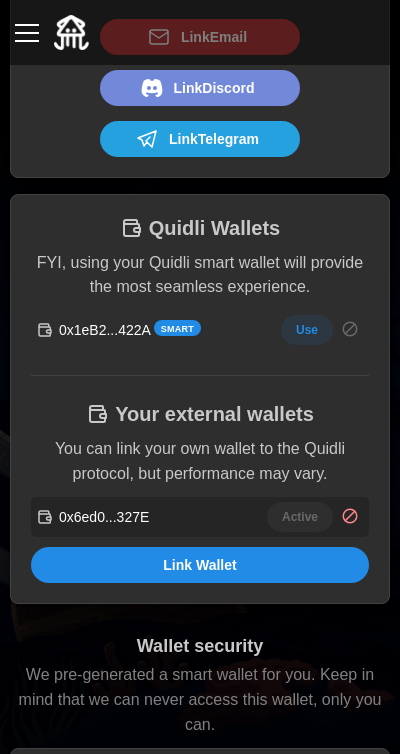 click on "Use" at bounding box center [307, 330] 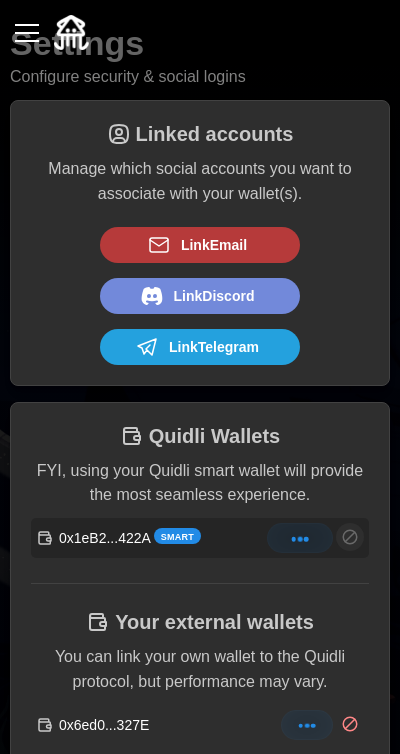 scroll, scrollTop: 0, scrollLeft: 0, axis: both 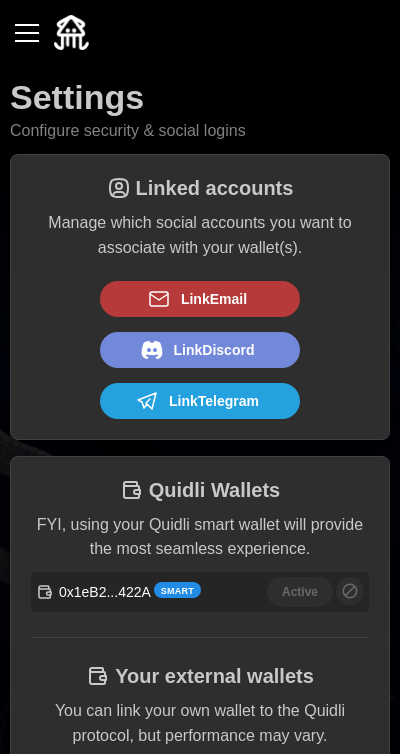 click at bounding box center (27, 33) 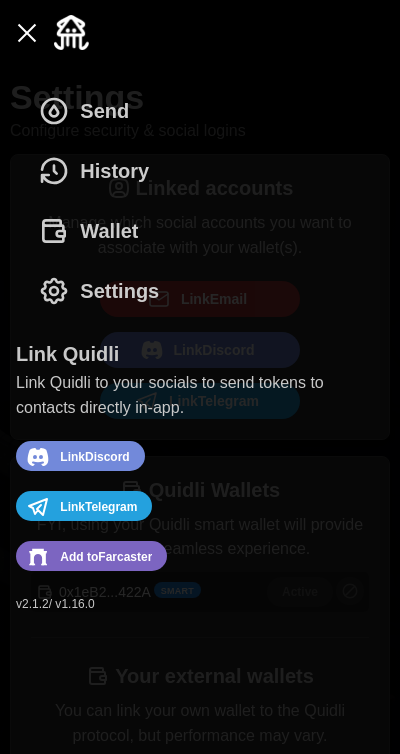 click on "Send" at bounding box center [104, 111] 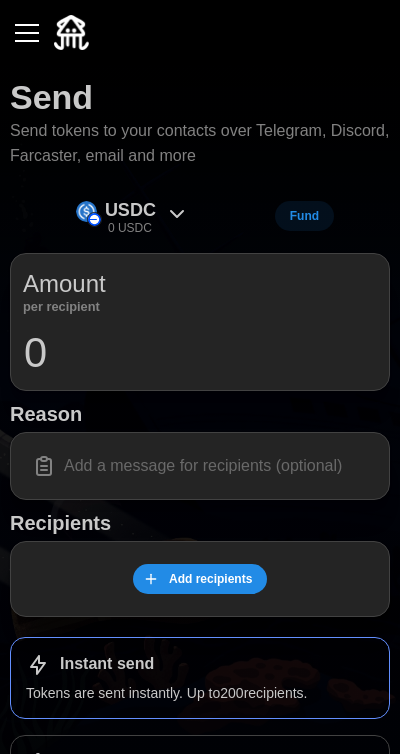 click at bounding box center [27, 33] 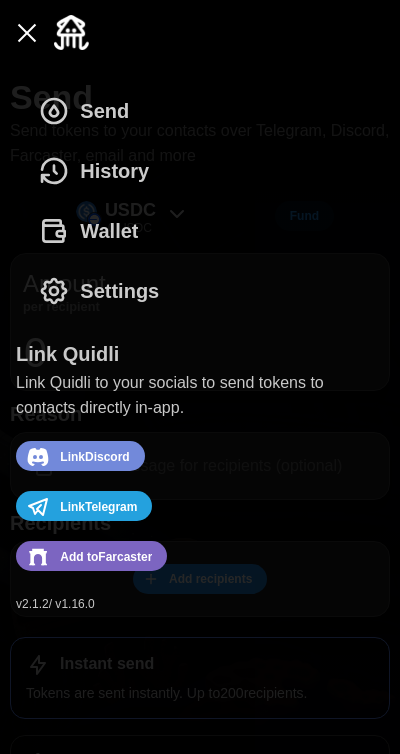 click on "History" at bounding box center (93, 171) 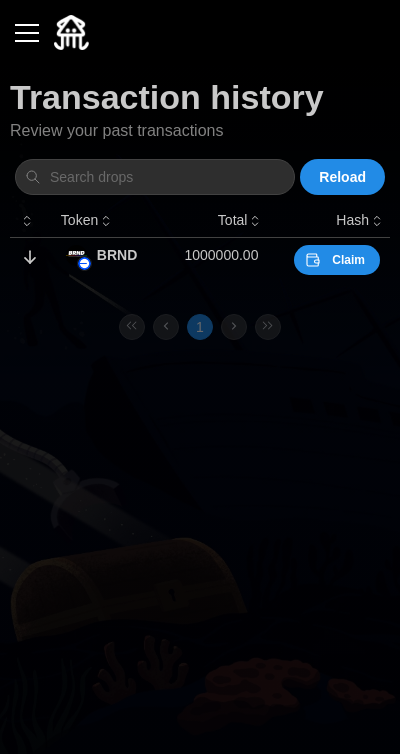click on "Claim" at bounding box center [334, 260] 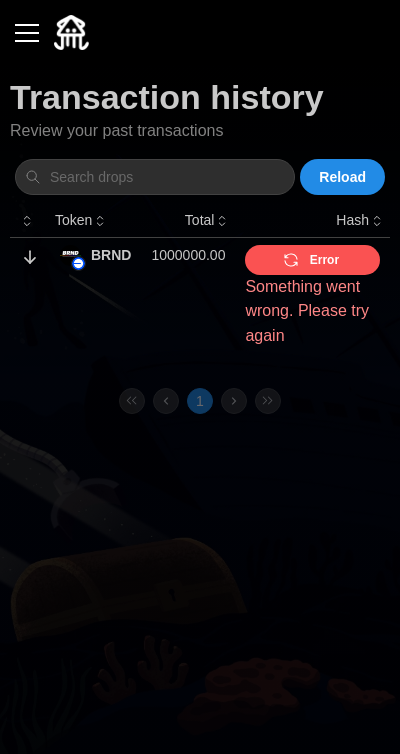 click at bounding box center (27, 33) 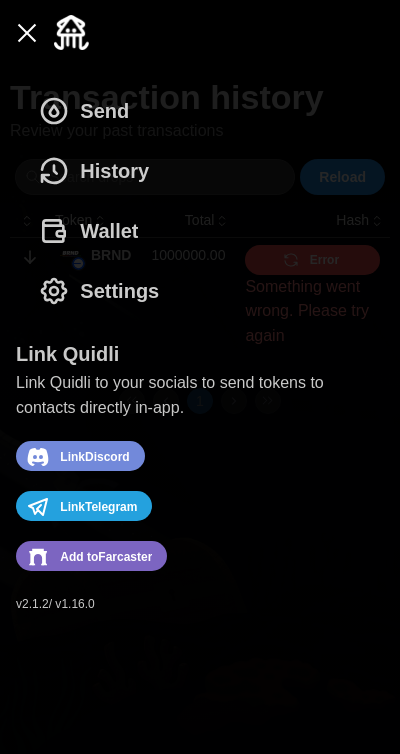 click on "Wallet" at bounding box center [109, 231] 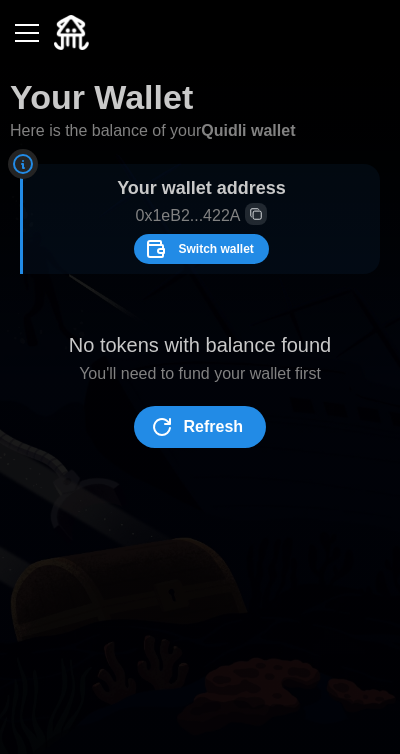 click on "Switch wallet" at bounding box center (198, 249) 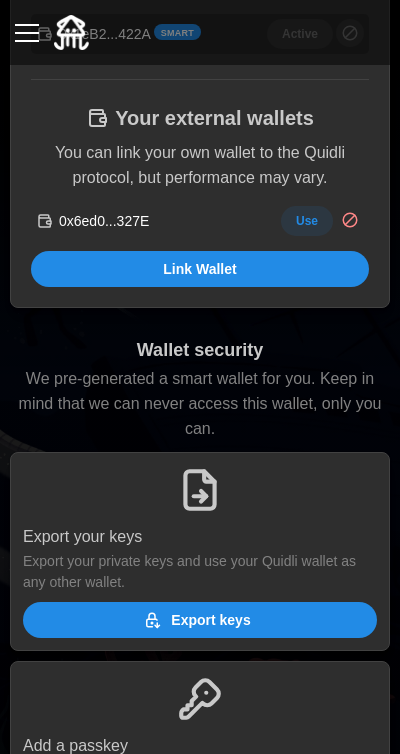 scroll, scrollTop: 564, scrollLeft: 0, axis: vertical 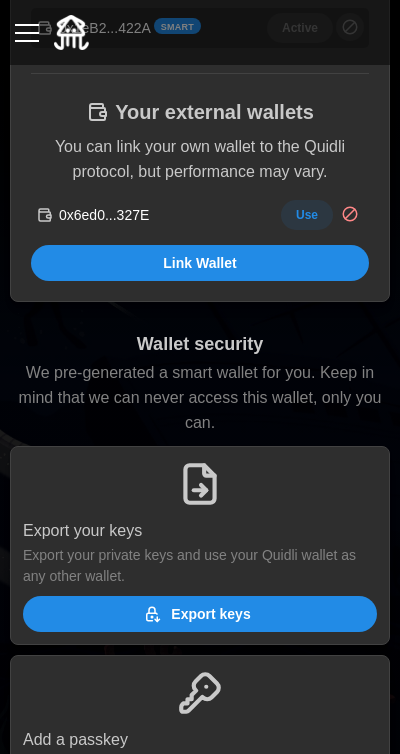 click on "Link Wallet" at bounding box center (199, 263) 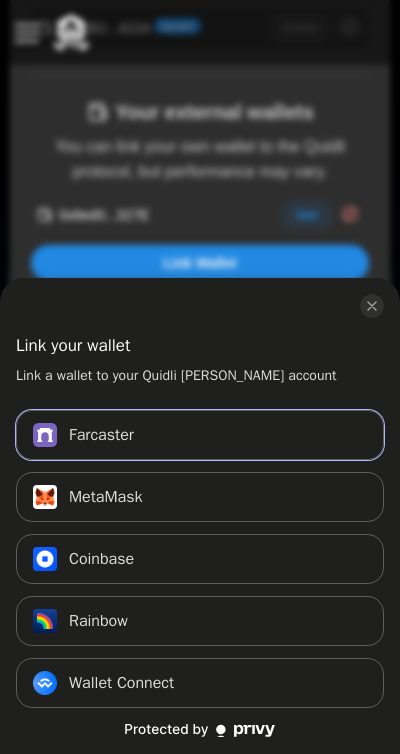 click on "Farcaster Connect" at bounding box center (200, 435) 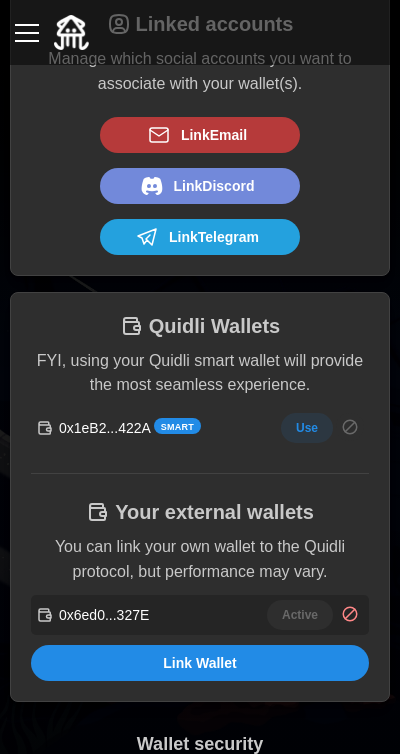 scroll, scrollTop: 0, scrollLeft: 0, axis: both 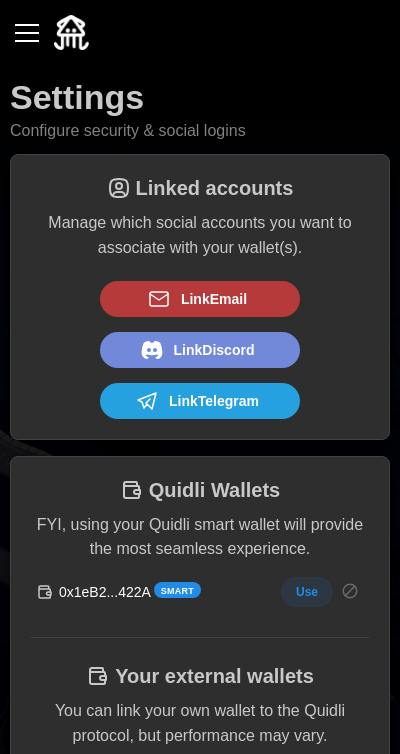 click at bounding box center (27, 33) 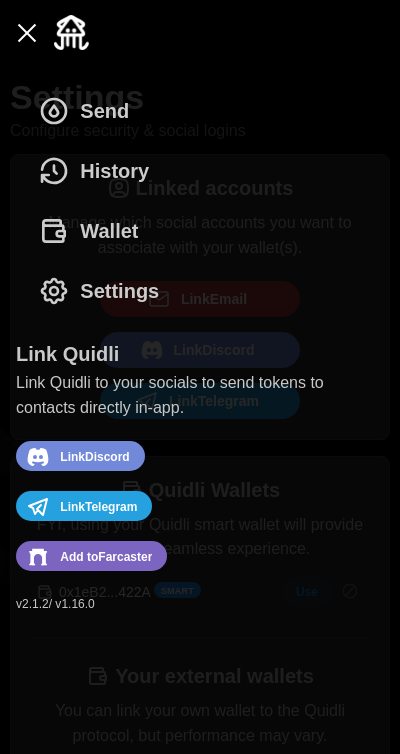 click on "History" at bounding box center (114, 171) 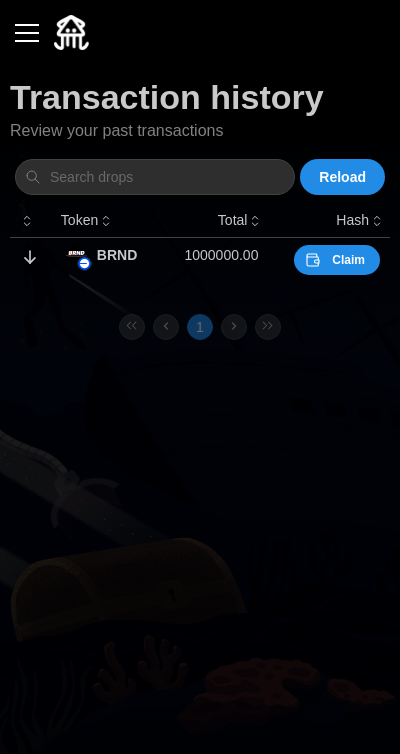 click on "Claim" at bounding box center [334, 260] 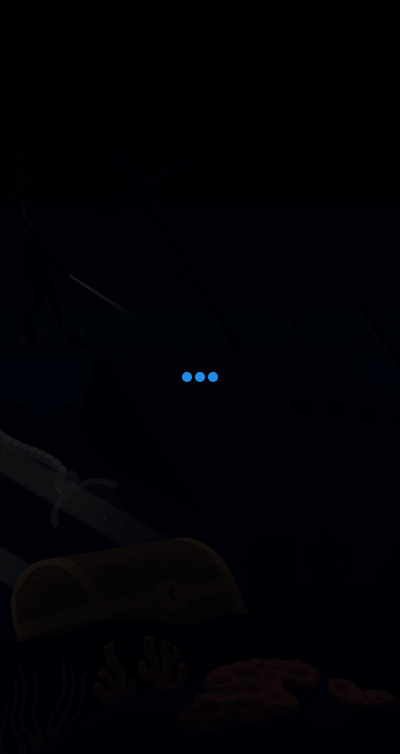 scroll, scrollTop: 0, scrollLeft: 0, axis: both 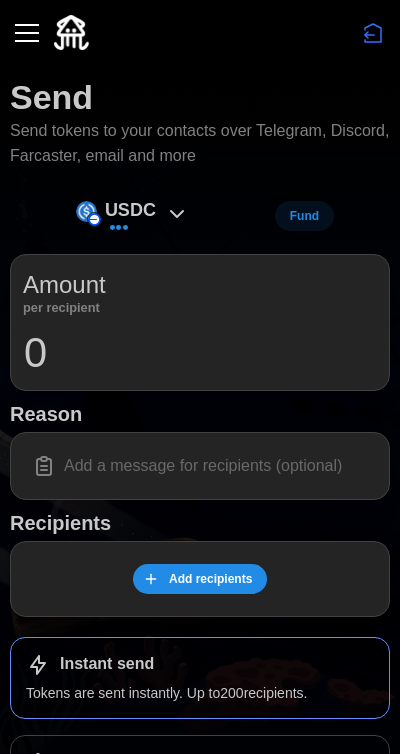 click at bounding box center [373, 33] 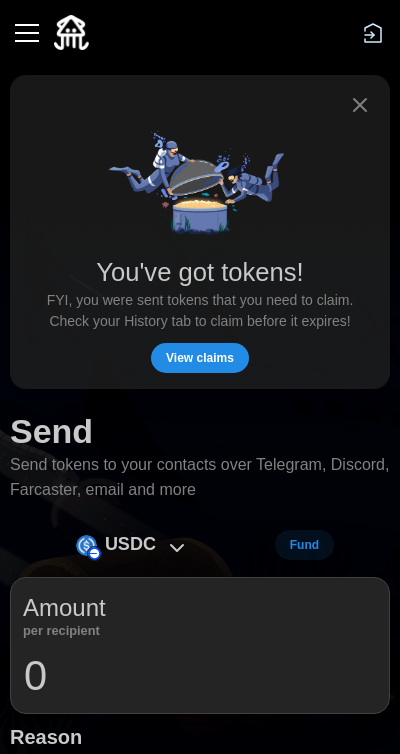 click 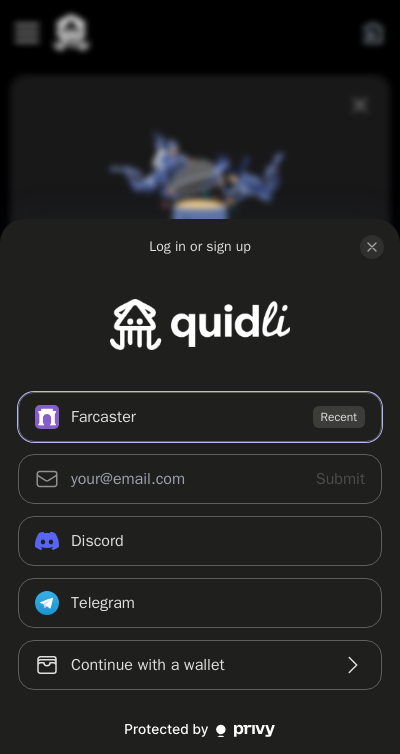 click on "Farcaster Recent" at bounding box center (200, 417) 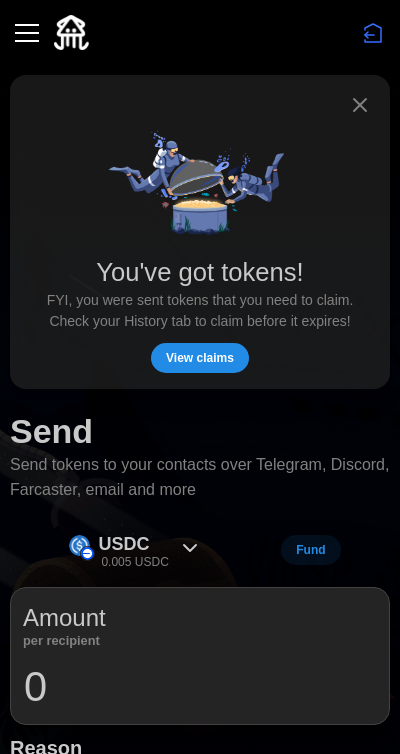 click on "View claims" at bounding box center (200, 358) 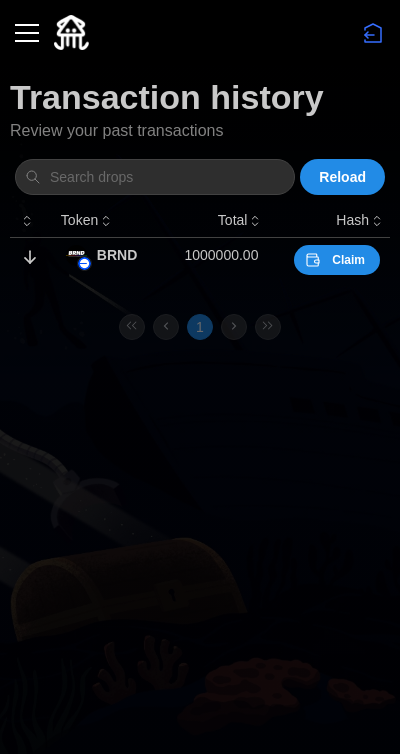 click on "Claim" at bounding box center (348, 260) 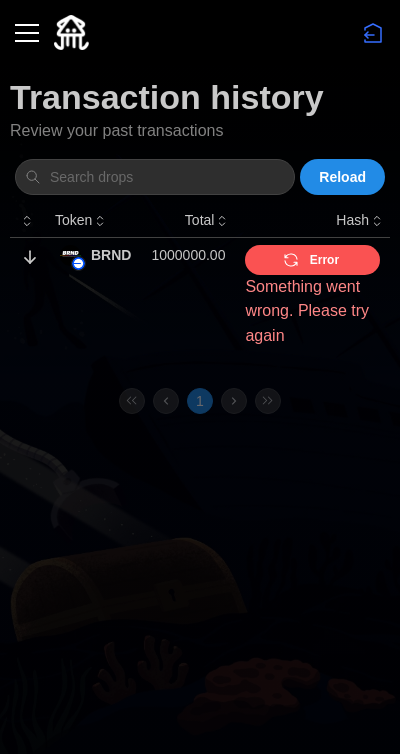 click at bounding box center (27, 33) 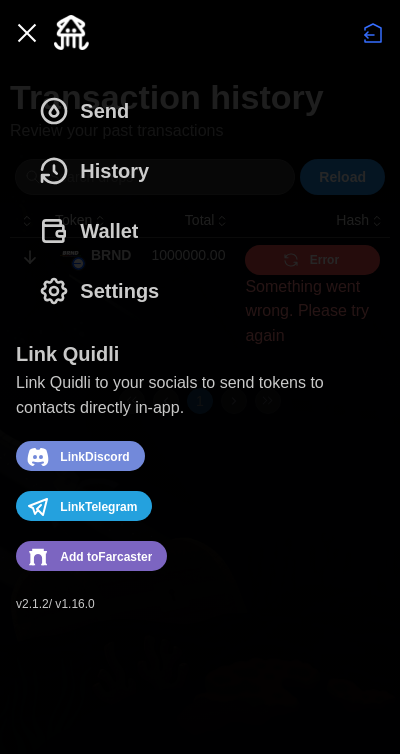 click on "Wallet" at bounding box center (93, 231) 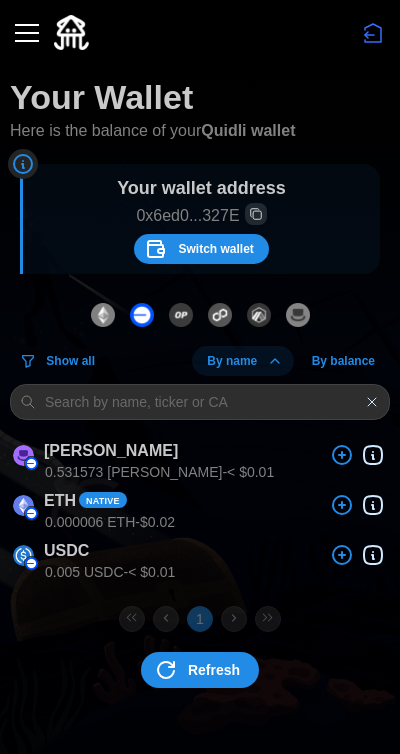 click on "Switch wallet" at bounding box center [215, 249] 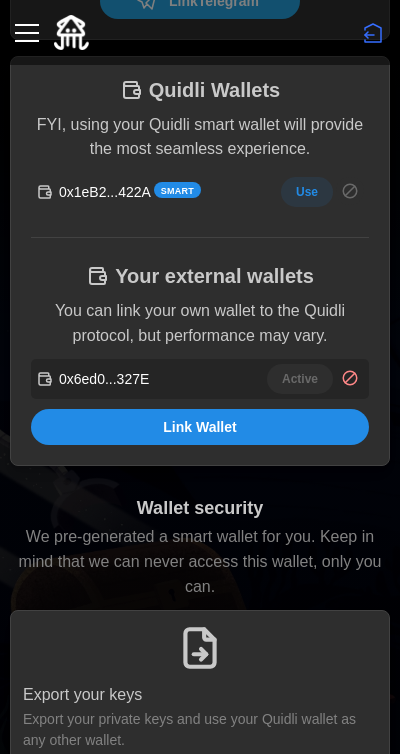 scroll, scrollTop: 381, scrollLeft: 0, axis: vertical 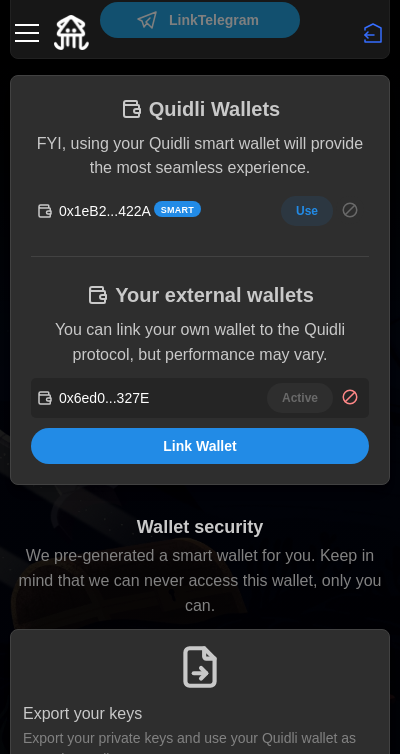 click on "Link Wallet" at bounding box center [200, 446] 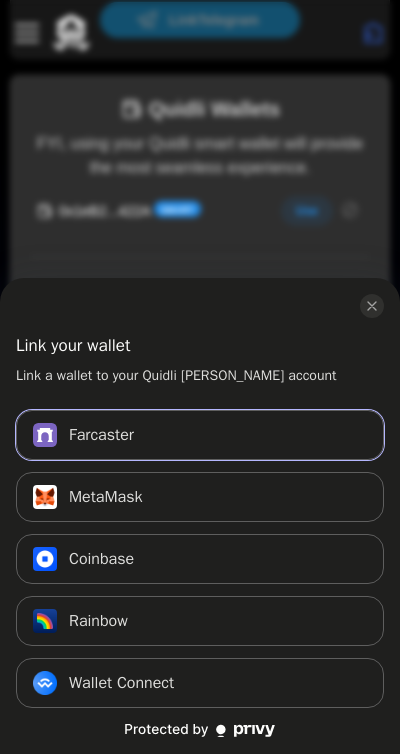 click on "Farcaster Connect" at bounding box center (200, 435) 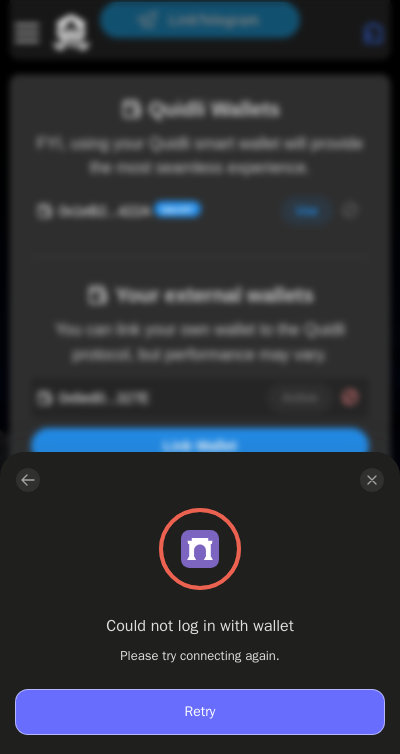 click on "Retry" at bounding box center (200, 712) 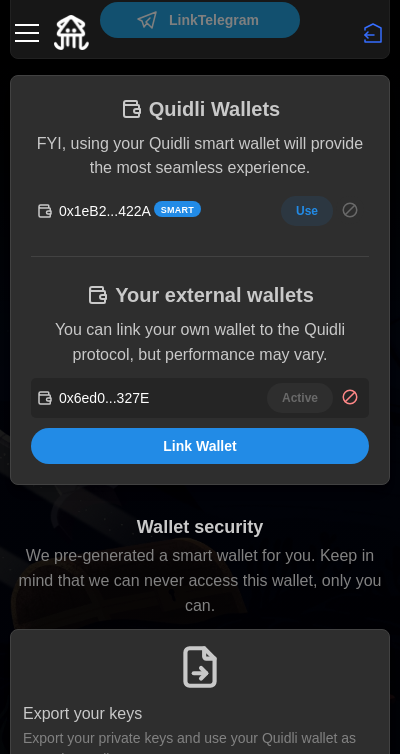 click at bounding box center [27, 33] 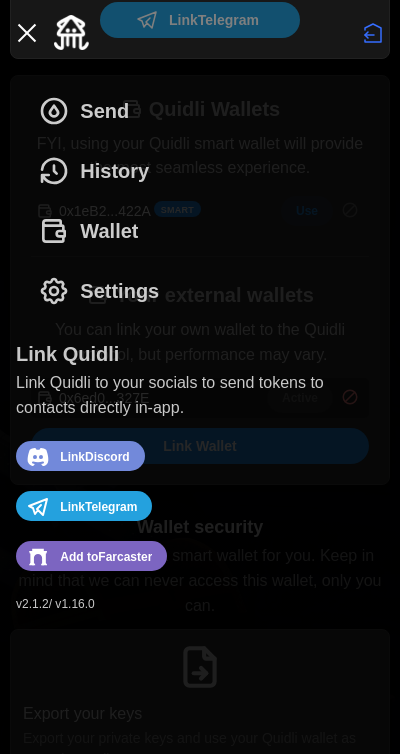 click on "History" at bounding box center (114, 171) 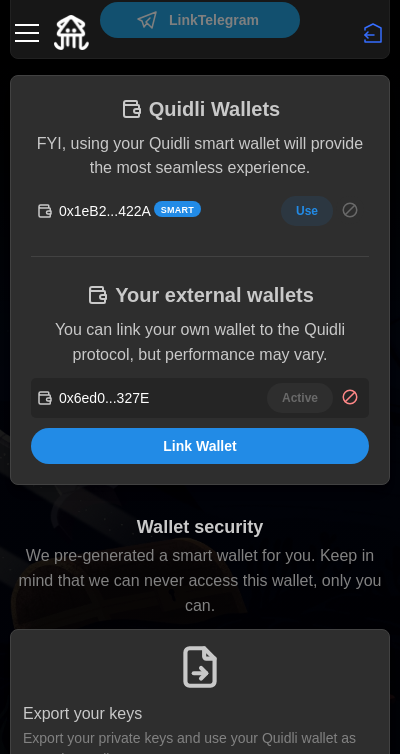 scroll, scrollTop: 0, scrollLeft: 0, axis: both 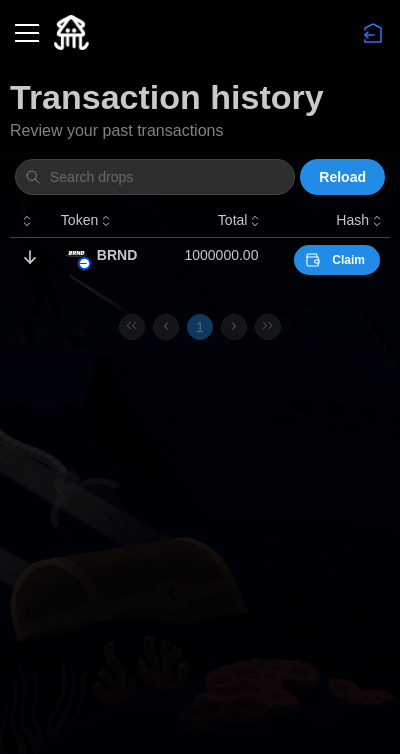 click on "Claim" at bounding box center [348, 260] 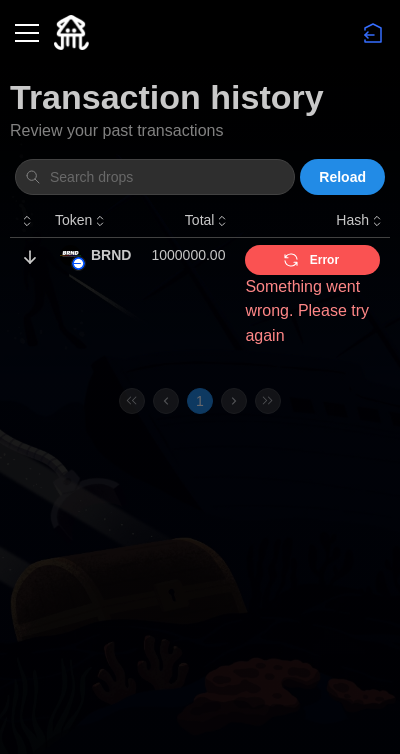click on "Error" at bounding box center [324, 260] 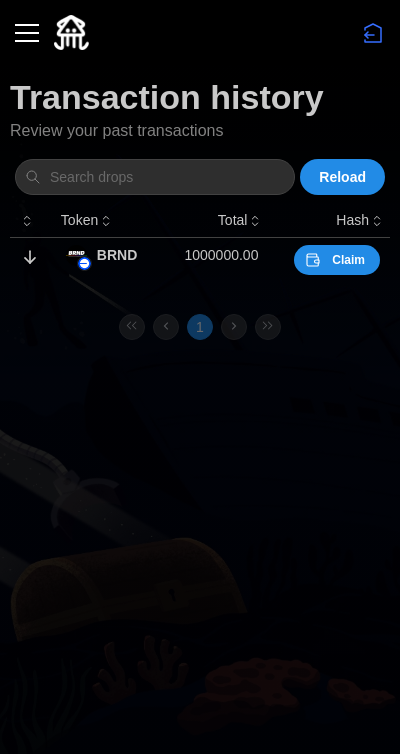 click on "Claim" at bounding box center (348, 260) 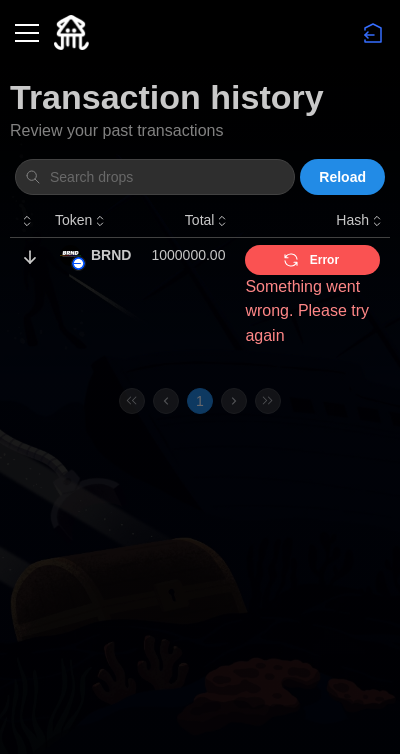 click at bounding box center [27, 33] 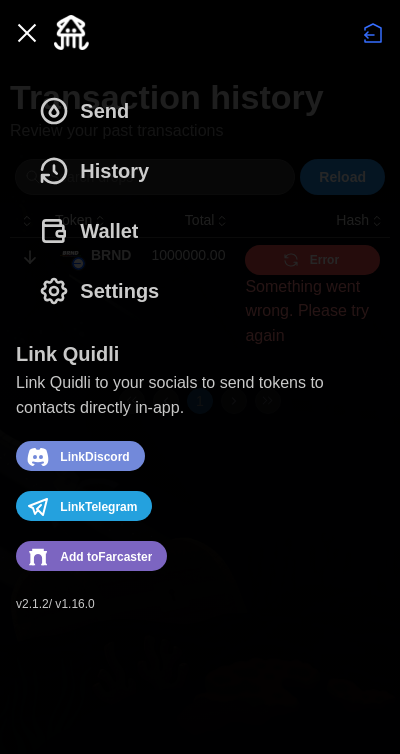 click on "Wallet" at bounding box center [109, 231] 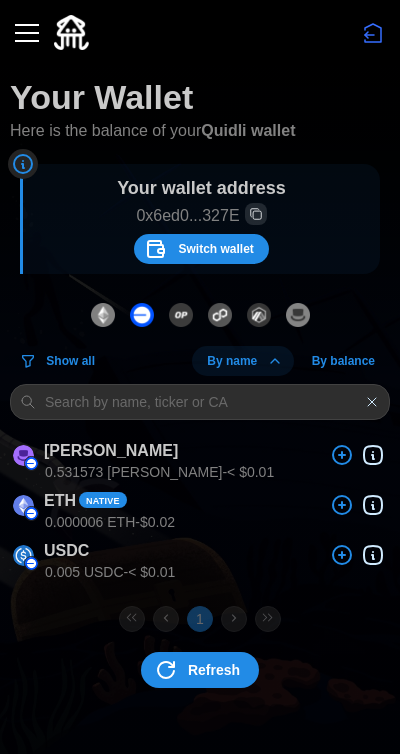 click on "Switch wallet" at bounding box center (198, 249) 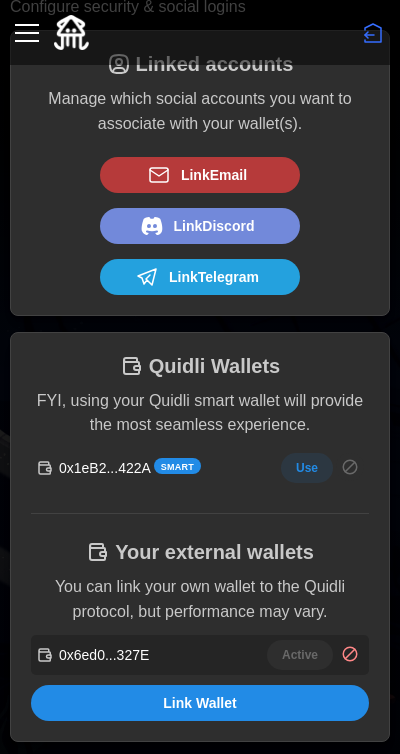 scroll, scrollTop: 144, scrollLeft: 0, axis: vertical 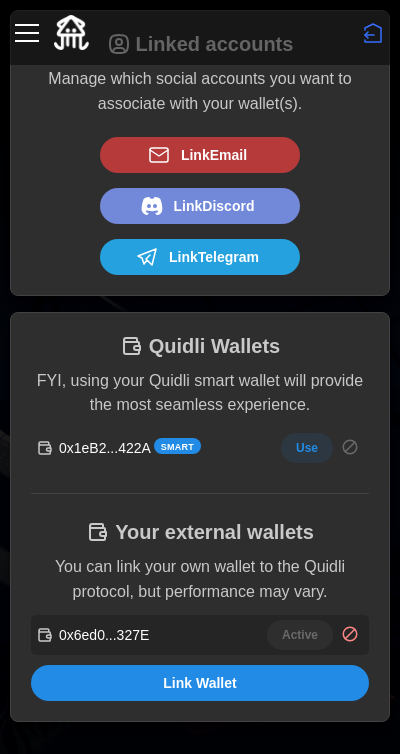 click on "Use" at bounding box center (307, 448) 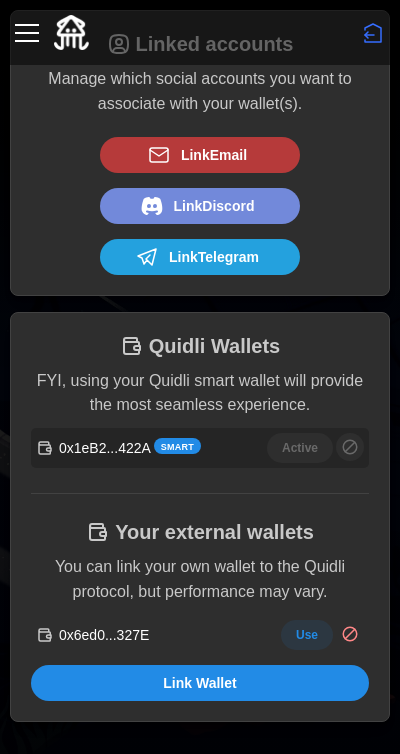 click on "Smart" at bounding box center (177, 446) 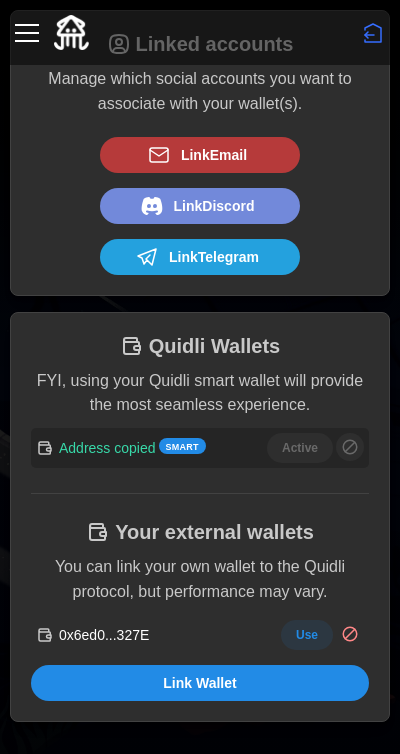 scroll, scrollTop: 0, scrollLeft: 0, axis: both 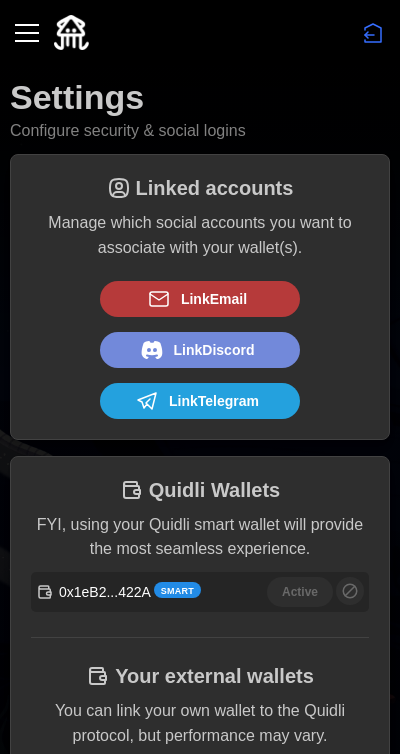click at bounding box center (27, 33) 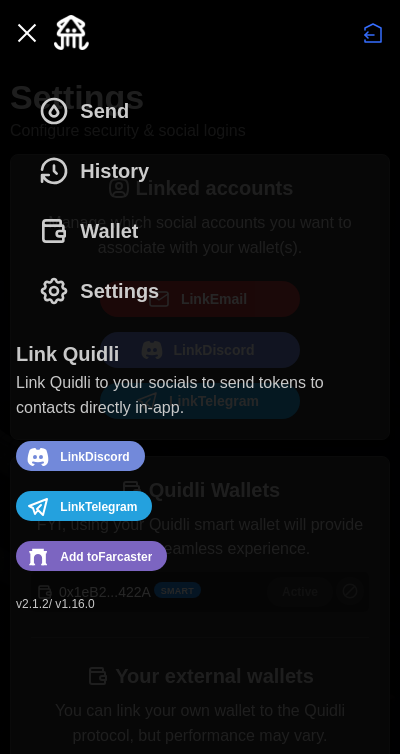 click on "Send History Wallet Settings" at bounding box center (200, 201) 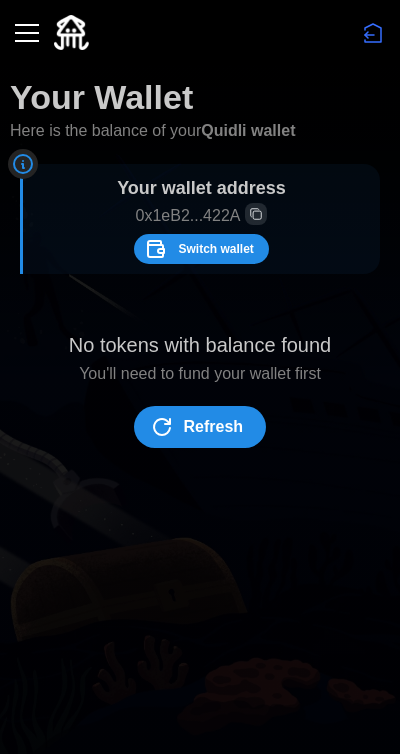 click on "Refresh" at bounding box center (214, 427) 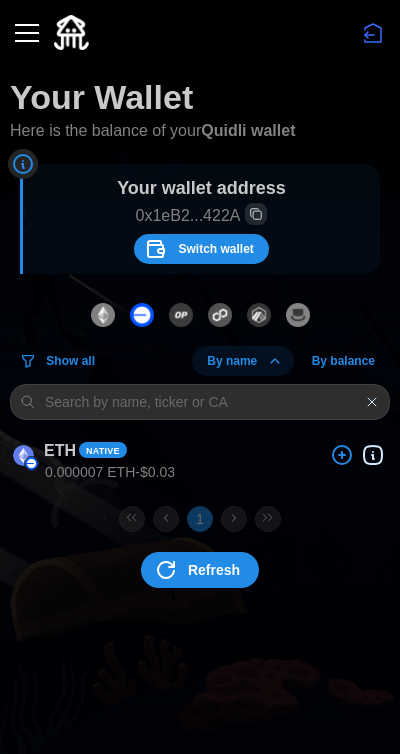click at bounding box center (27, 33) 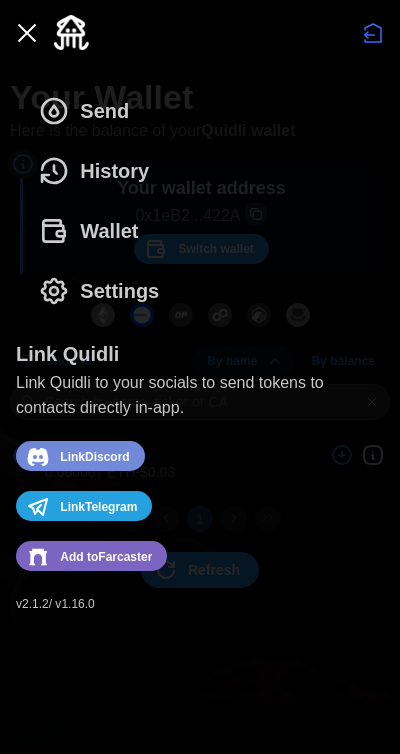 click on "History" at bounding box center [114, 171] 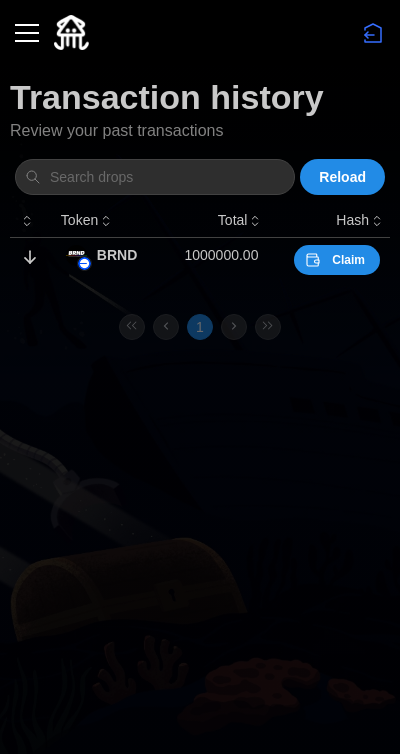 click 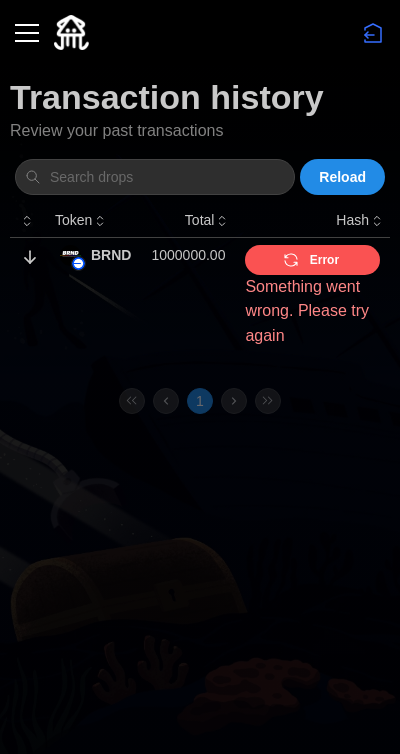 click on "Error" at bounding box center (324, 260) 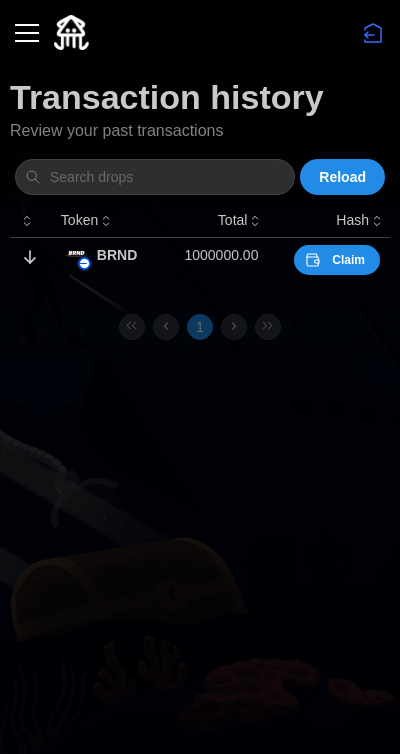 click on "Claim" at bounding box center (348, 260) 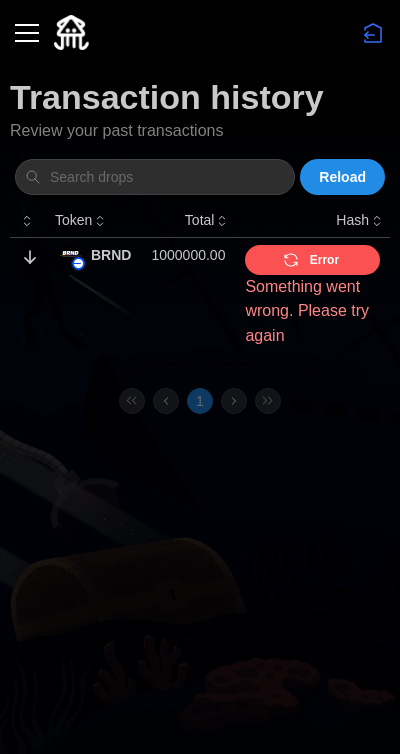 click on "Error" at bounding box center [310, 260] 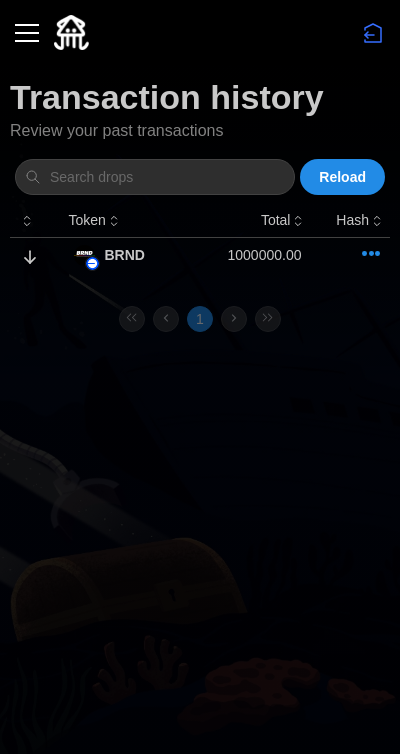 click at bounding box center (350, 254) 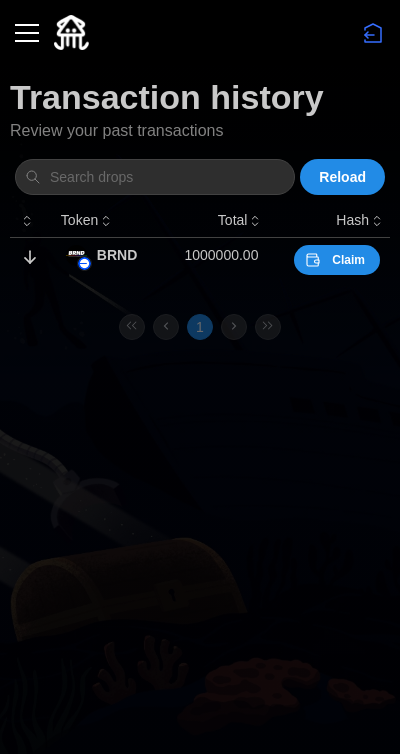 click on "Claim" at bounding box center (348, 260) 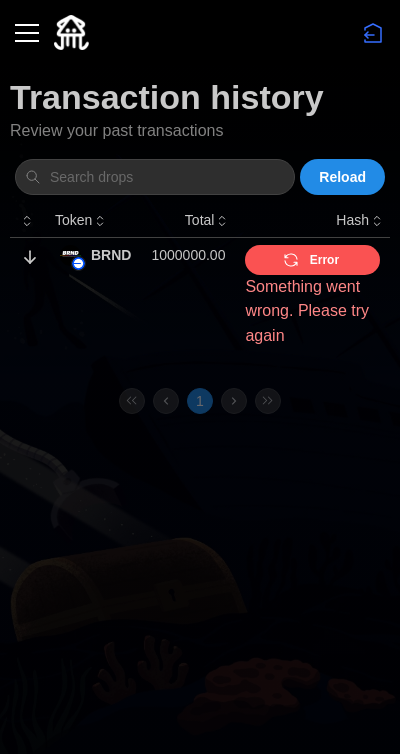 click at bounding box center [27, 33] 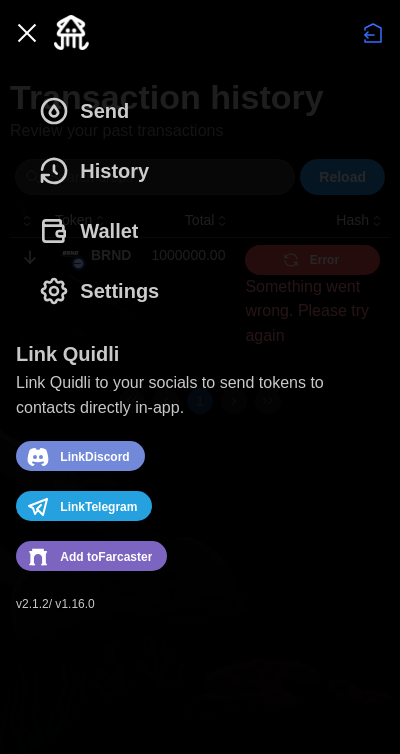 click on "Send History Wallet Settings" at bounding box center (200, 201) 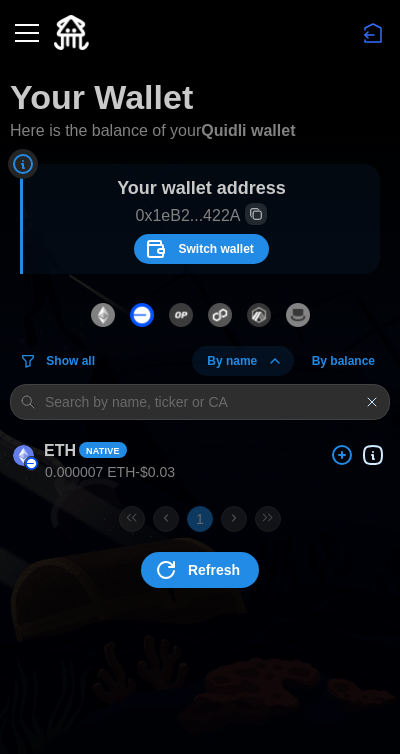 click on "Switch wallet" at bounding box center [198, 249] 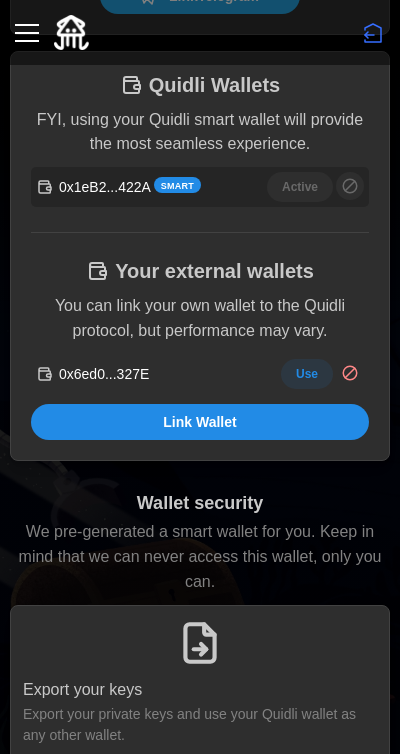 scroll, scrollTop: 403, scrollLeft: 0, axis: vertical 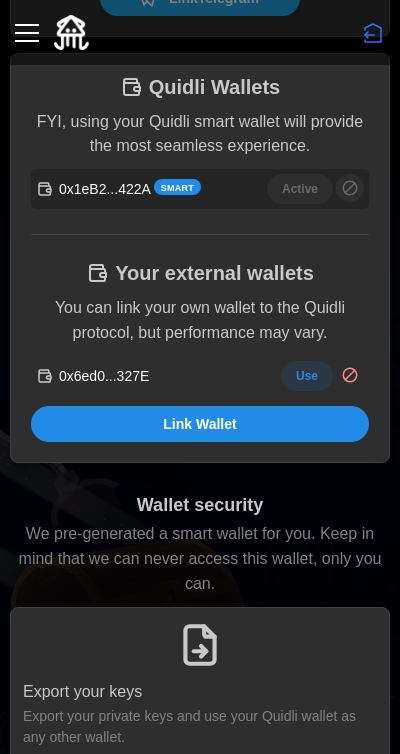 click on "Use" at bounding box center (322, 376) 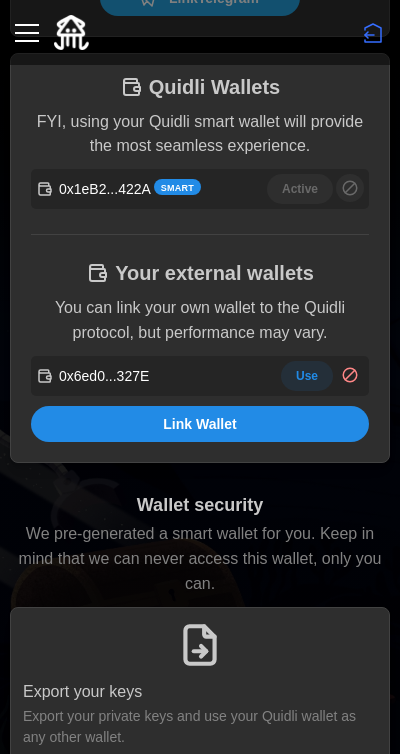 click on "Use" at bounding box center (307, 376) 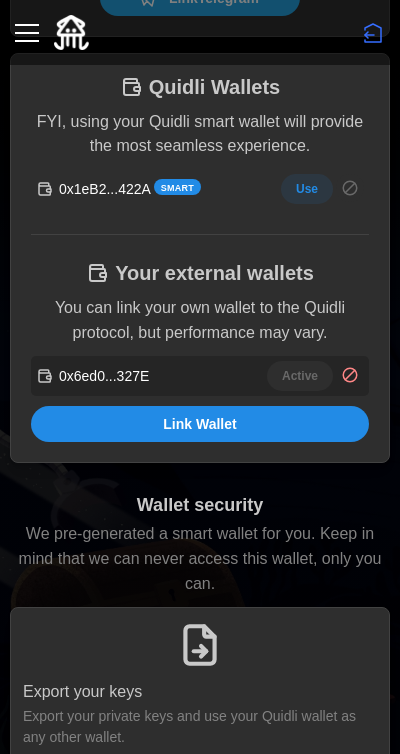 click at bounding box center (27, 33) 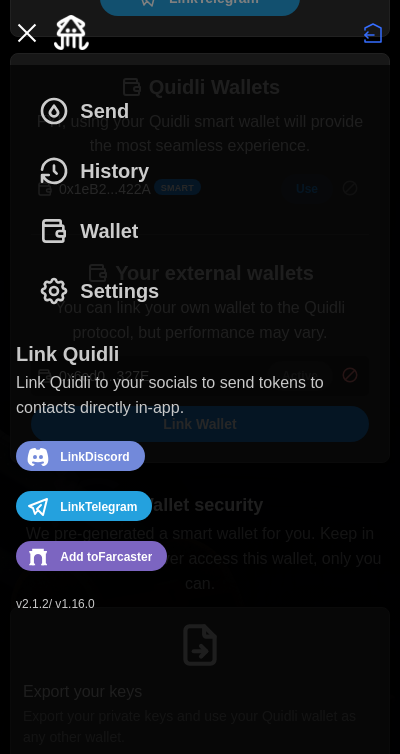 click on "History" at bounding box center (114, 171) 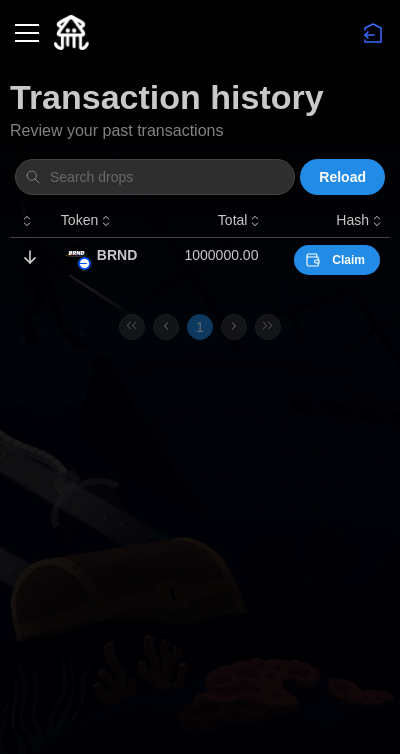 click on "Claim" at bounding box center (334, 260) 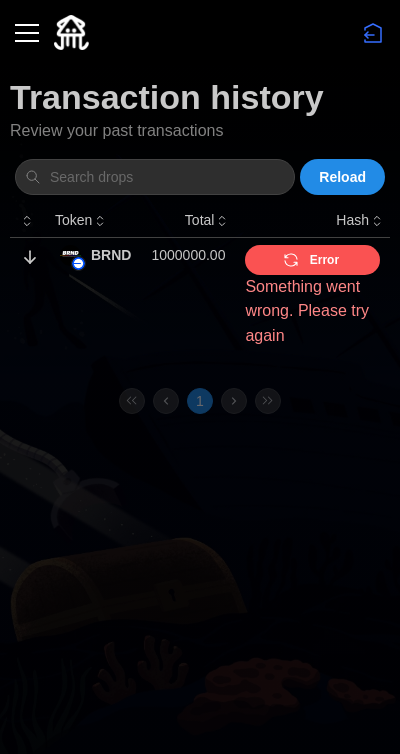 click on "Error" at bounding box center [310, 260] 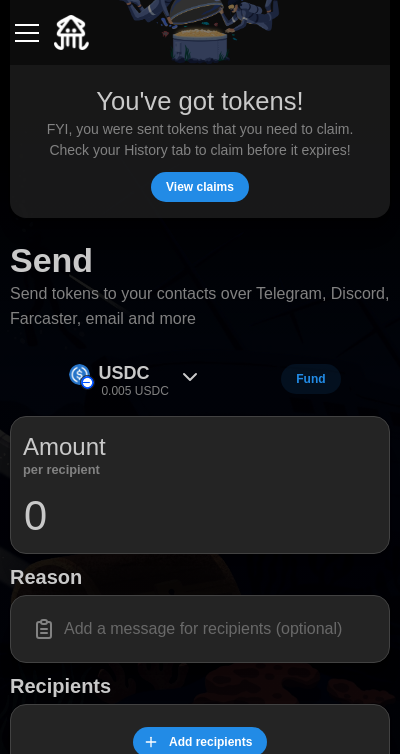 scroll, scrollTop: 145, scrollLeft: 0, axis: vertical 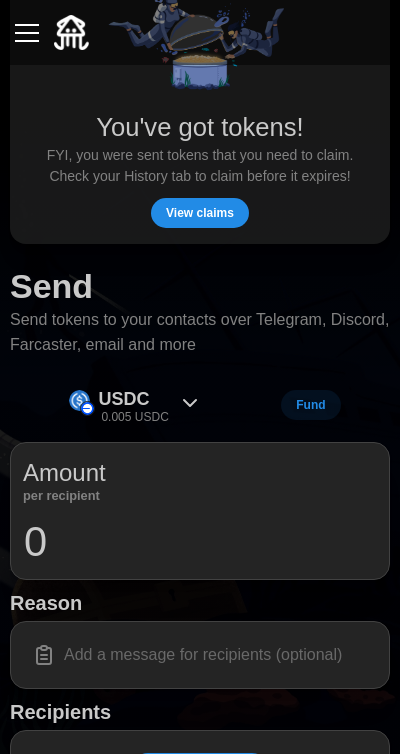 click at bounding box center (27, 33) 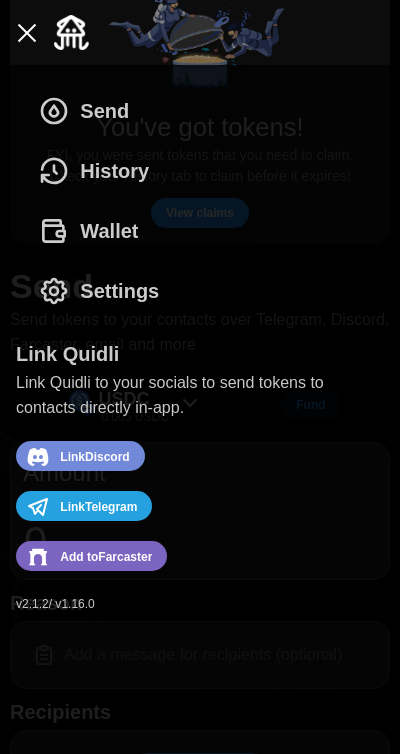 click on "Wallet" at bounding box center [109, 231] 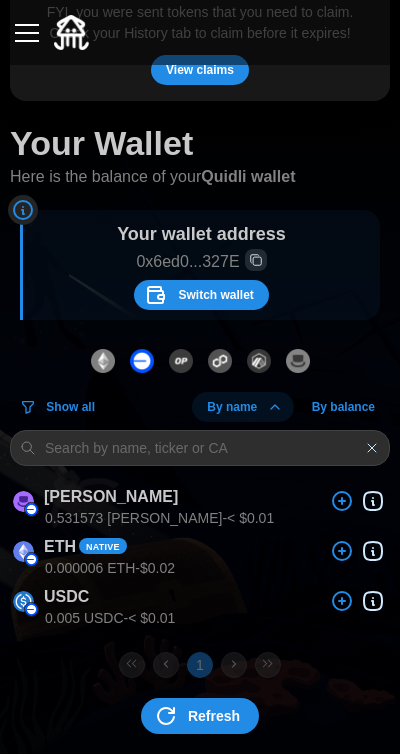 scroll, scrollTop: 296, scrollLeft: 0, axis: vertical 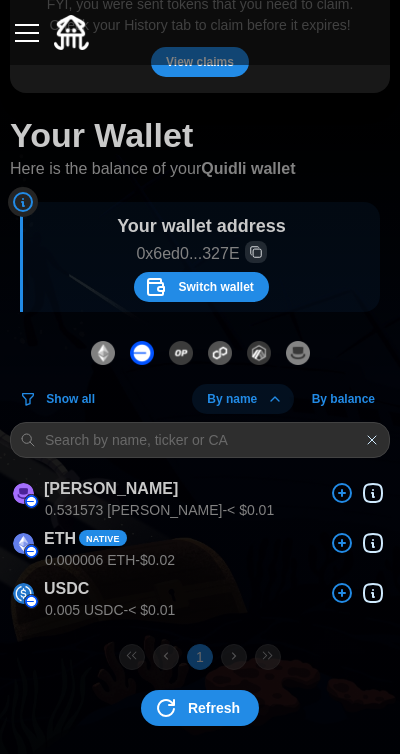 click on "Refresh" at bounding box center [214, 708] 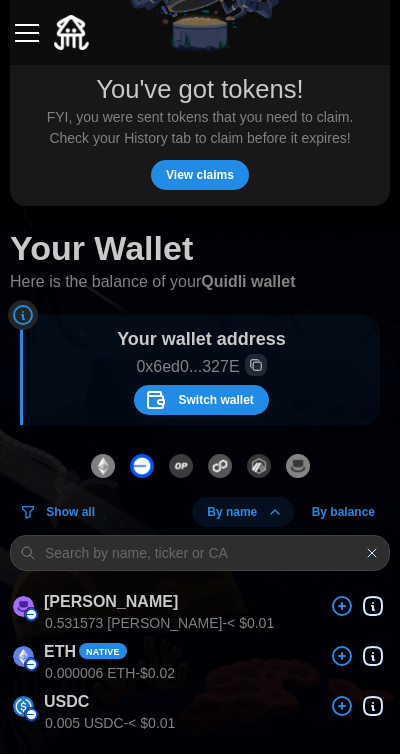scroll, scrollTop: 296, scrollLeft: 0, axis: vertical 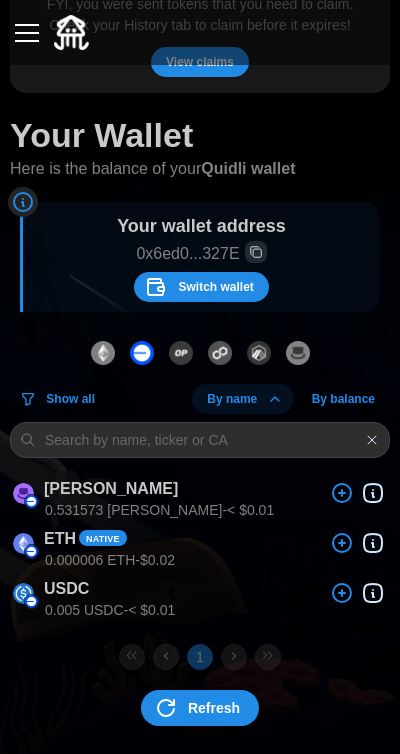 click 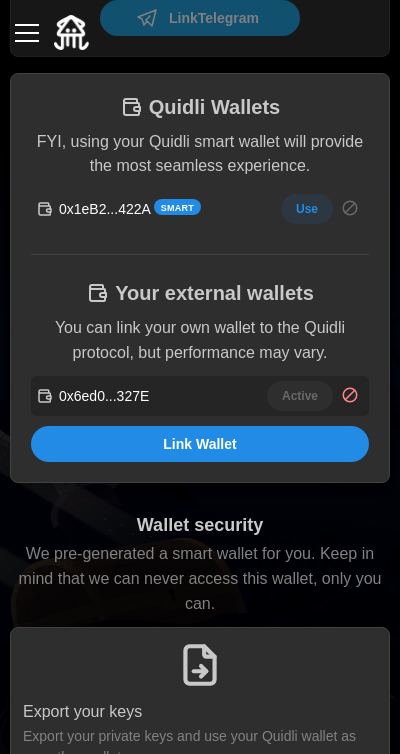 scroll, scrollTop: 391, scrollLeft: 0, axis: vertical 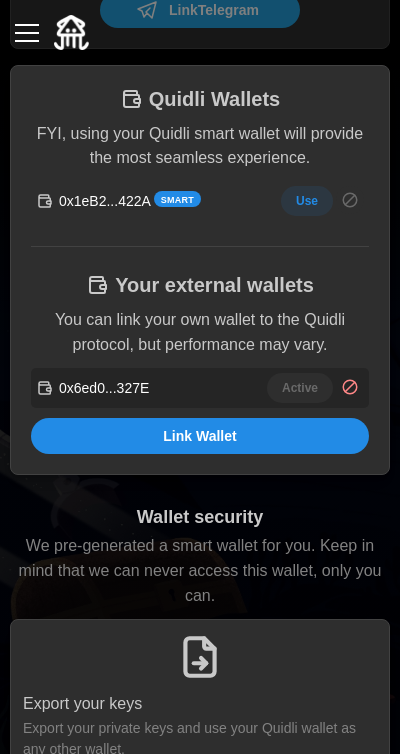 click on "Link Wallet" at bounding box center (200, 436) 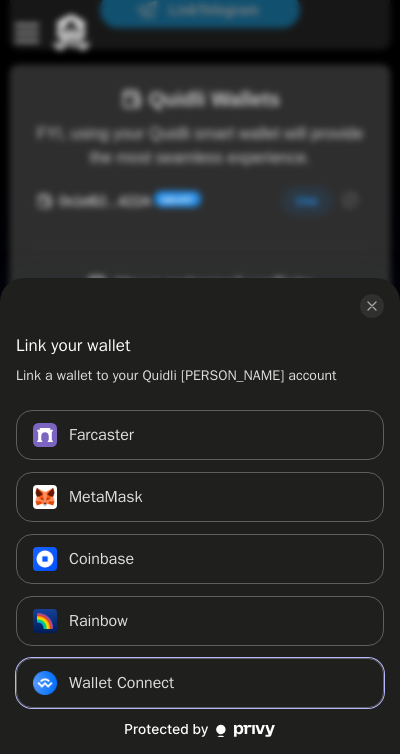 click on "Wallet Connect Connect" at bounding box center (200, 683) 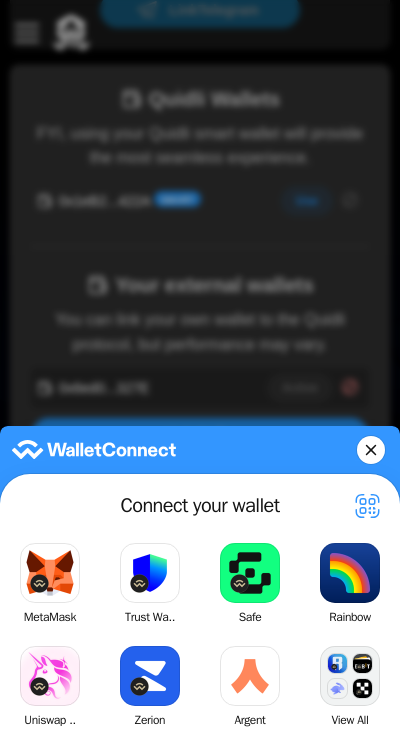 click on "Connect your wallet" at bounding box center (200, 506) 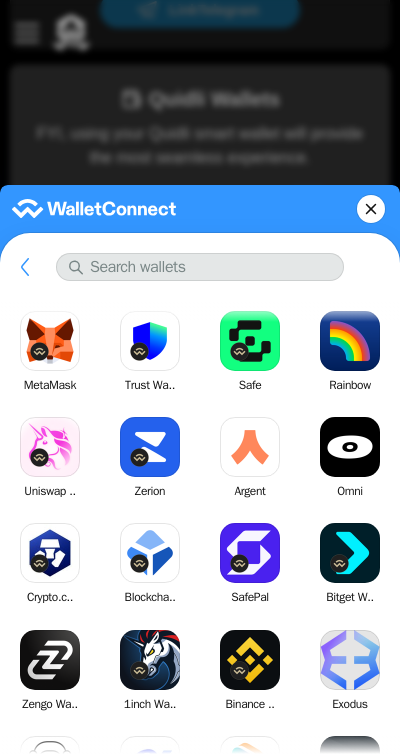 scroll, scrollTop: 0, scrollLeft: 0, axis: both 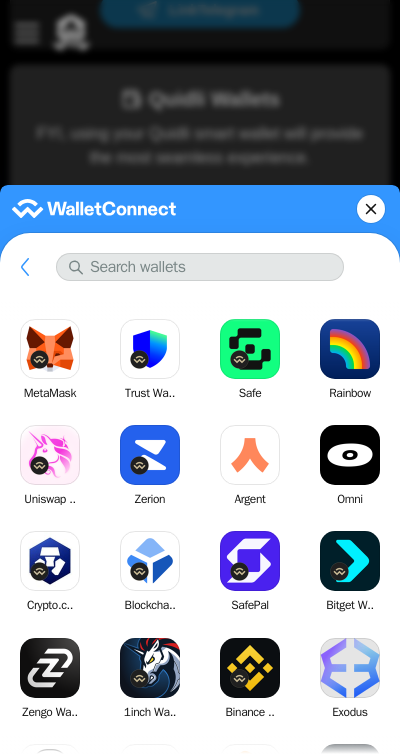 click on "Bitget W.." 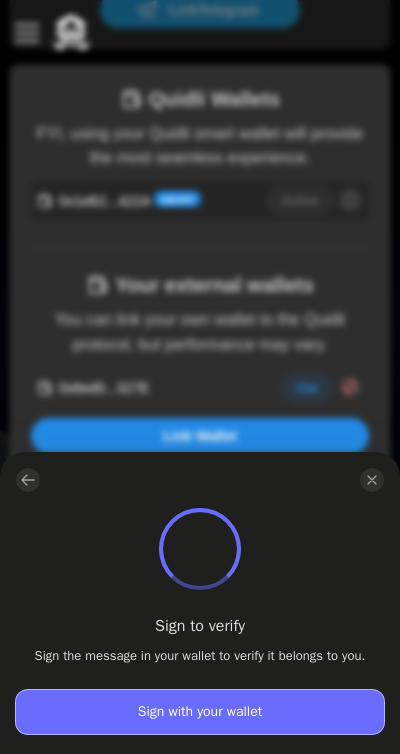 click on "Sign with your wallet" at bounding box center (200, 712) 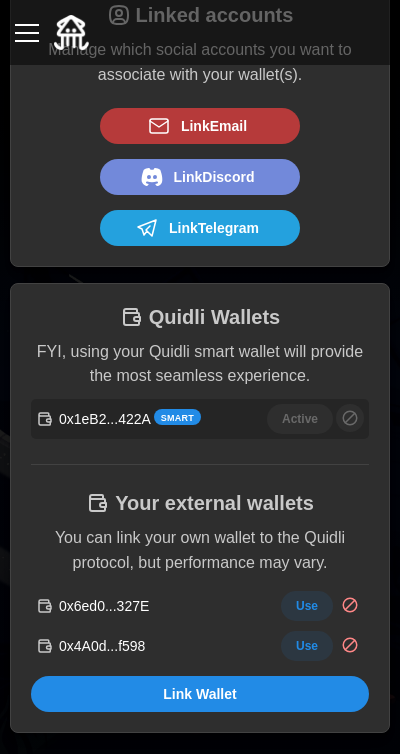scroll, scrollTop: 152, scrollLeft: 0, axis: vertical 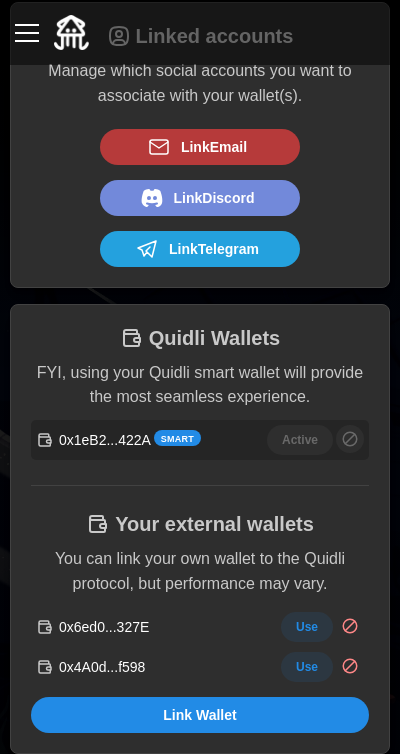click at bounding box center [27, 33] 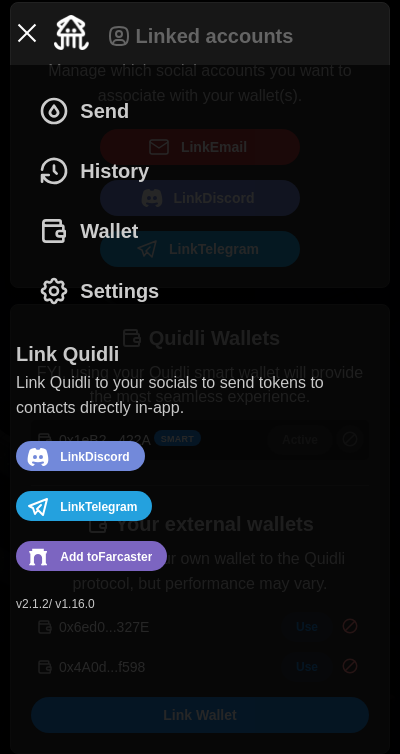 click on "History" at bounding box center [114, 171] 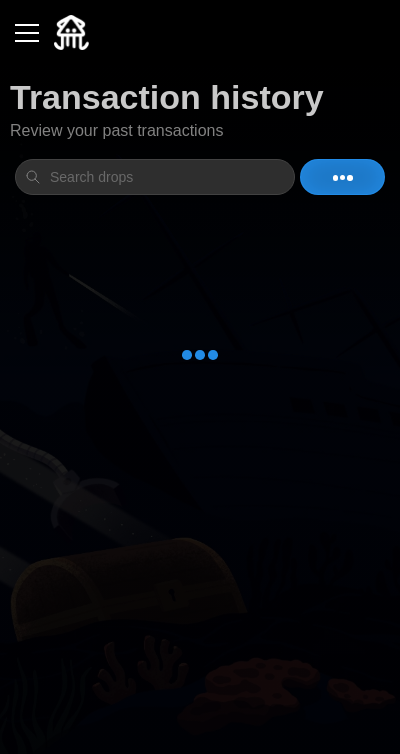 scroll, scrollTop: 0, scrollLeft: 0, axis: both 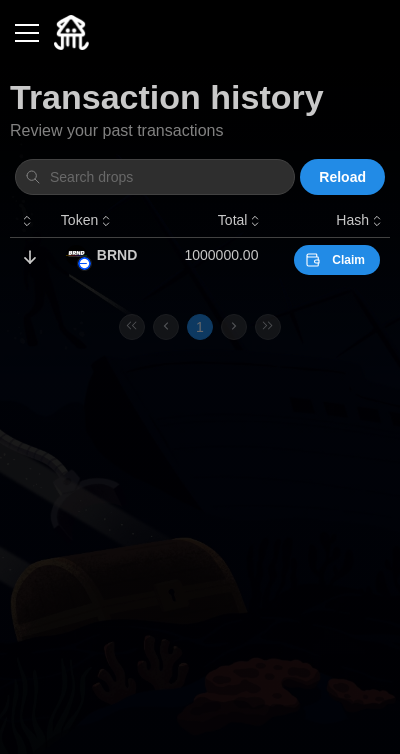 click 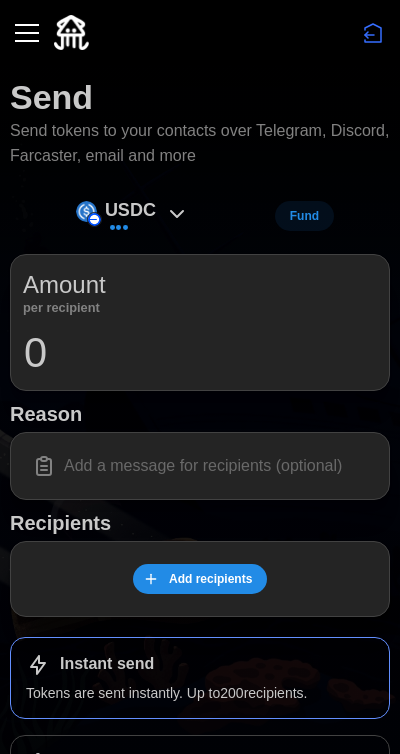 scroll, scrollTop: 5, scrollLeft: 0, axis: vertical 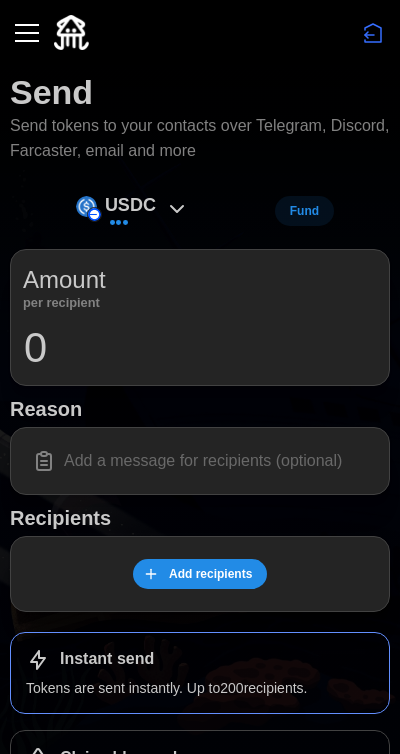 click on "Fund" at bounding box center [304, 211] 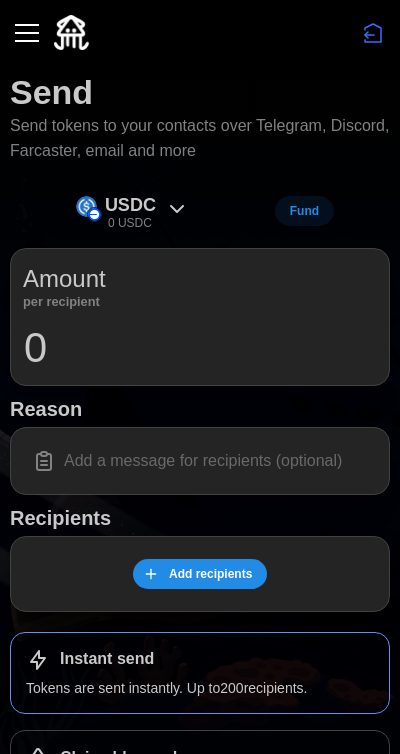 click at bounding box center [27, 33] 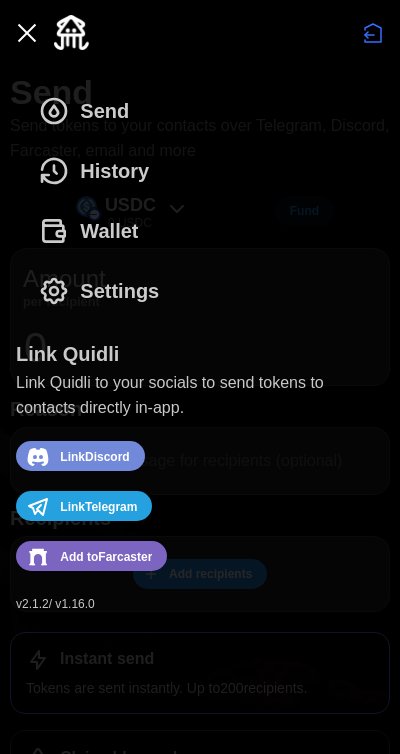 click on "History" at bounding box center [114, 171] 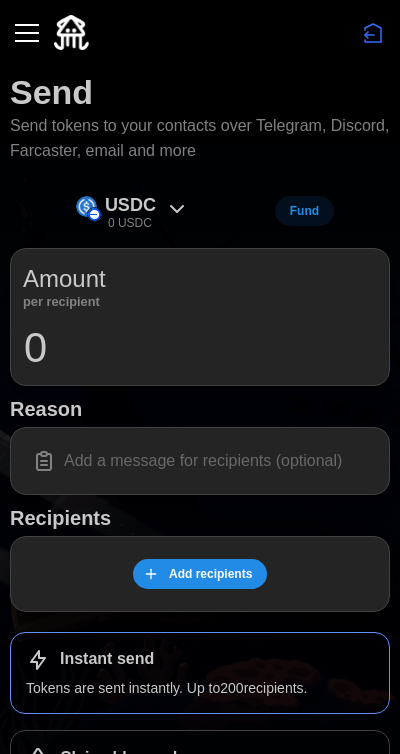 scroll, scrollTop: 0, scrollLeft: 0, axis: both 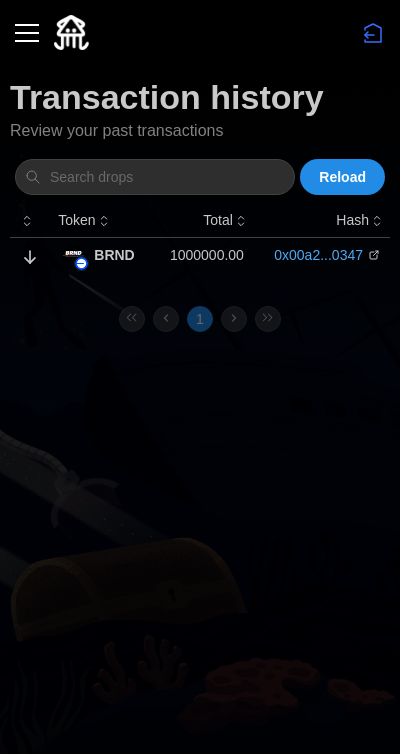 click on "0x00a2...0347" at bounding box center (322, 255) 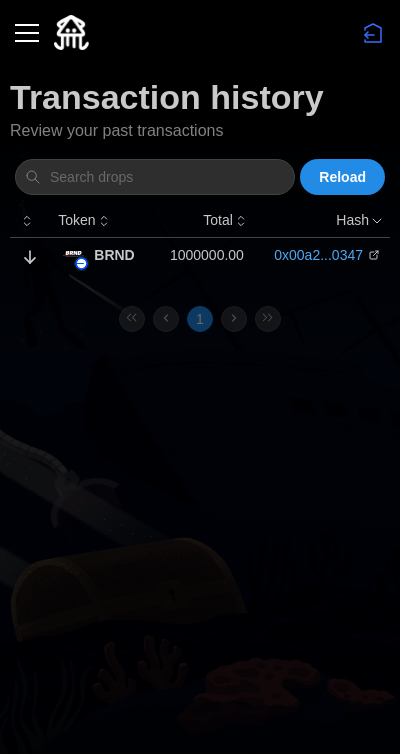 click on "0x00a2...0347" at bounding box center [322, 255] 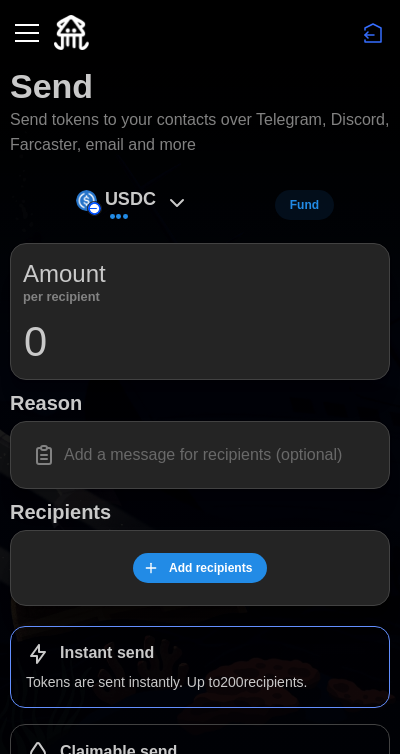 scroll, scrollTop: 9, scrollLeft: 0, axis: vertical 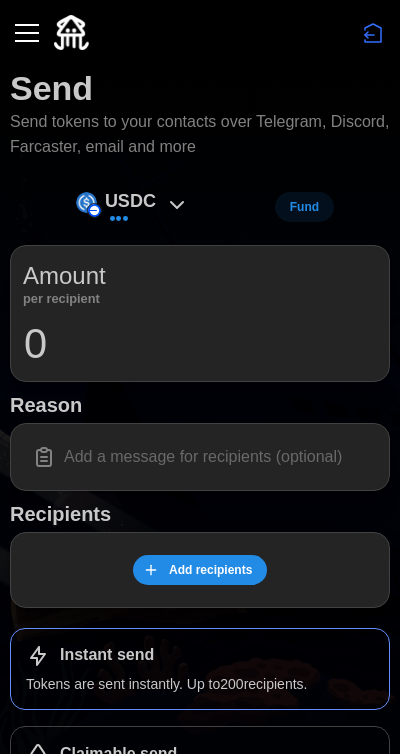 click at bounding box center [27, 33] 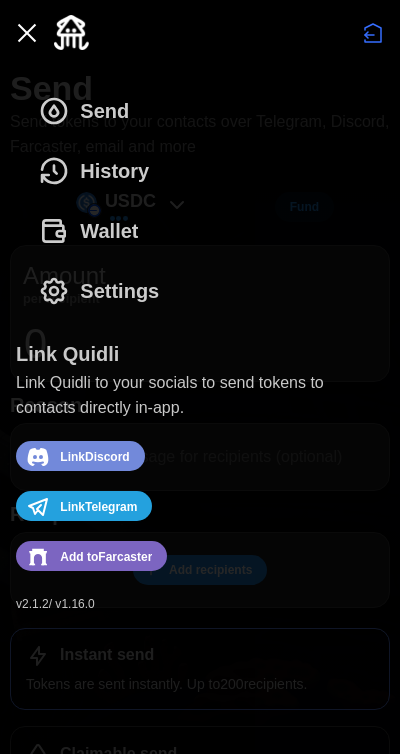 click on "History" at bounding box center [114, 171] 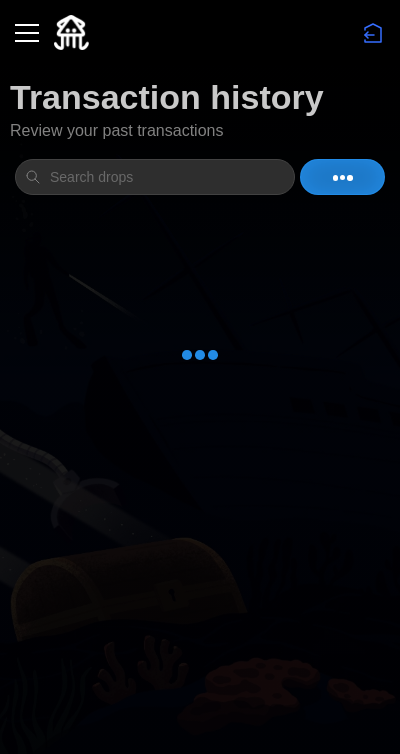 scroll, scrollTop: 0, scrollLeft: 0, axis: both 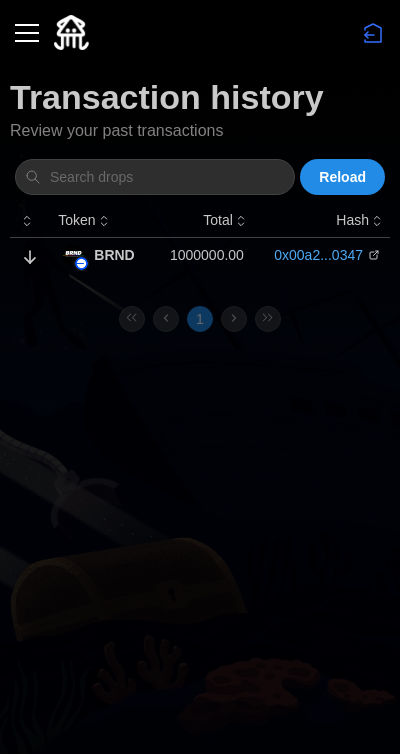 click 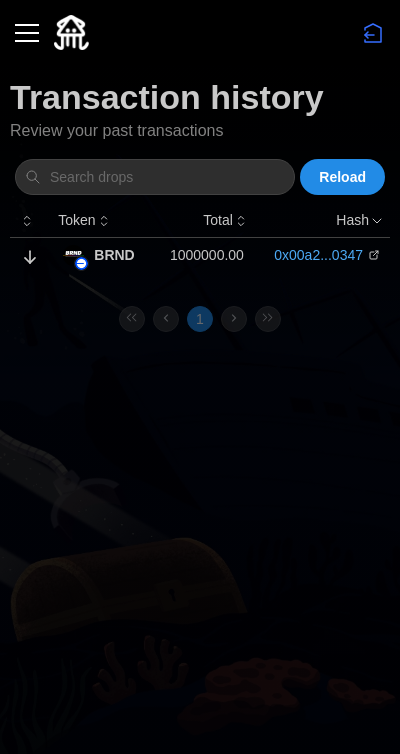 click on "Reload" at bounding box center [342, 177] 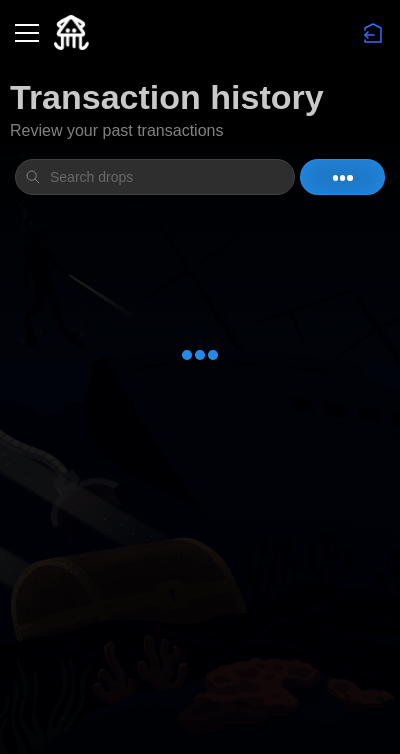 click at bounding box center (27, 33) 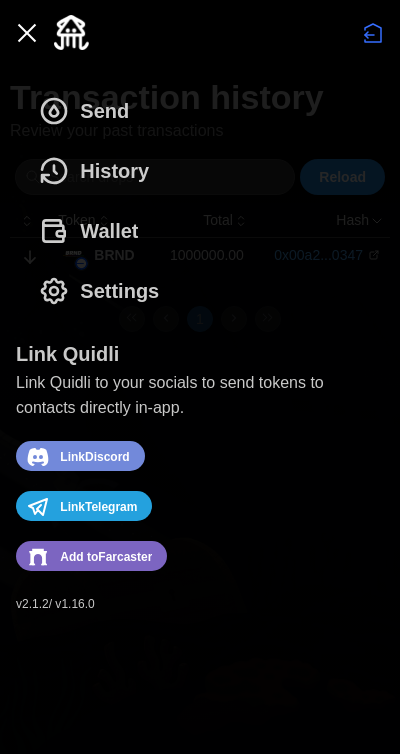click on "Wallet" at bounding box center (109, 231) 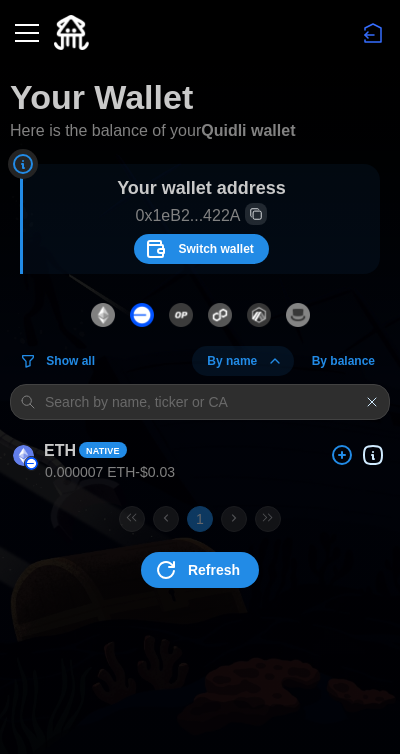 click on "Switch wallet" at bounding box center [198, 249] 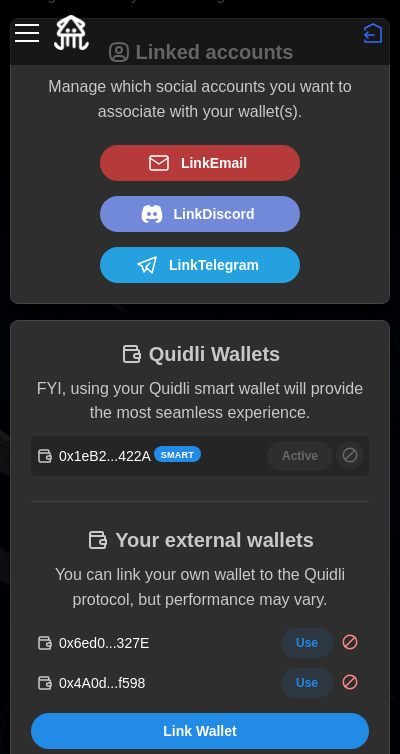 scroll, scrollTop: 0, scrollLeft: 0, axis: both 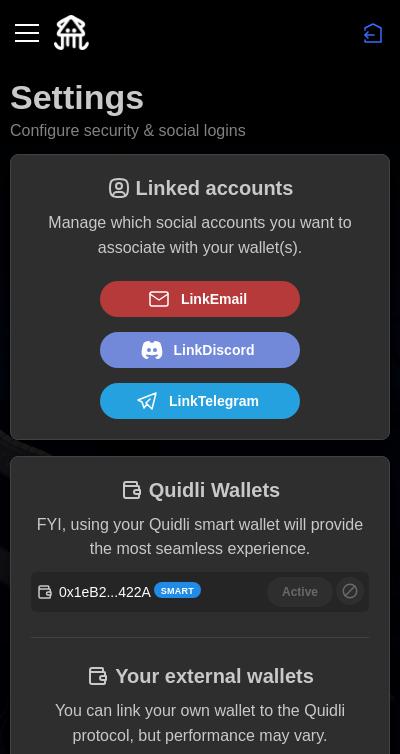 click at bounding box center [27, 33] 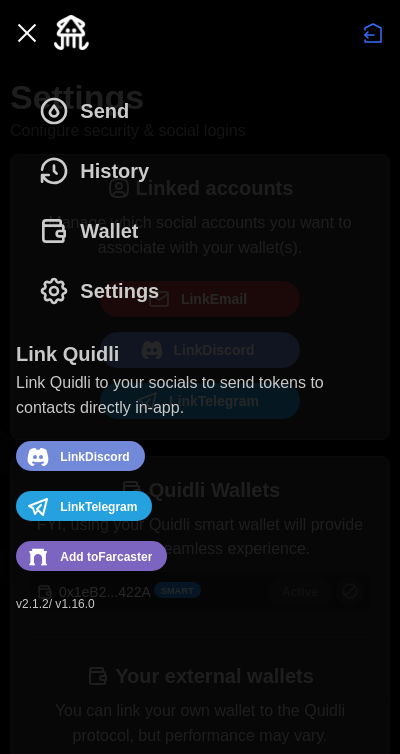 click on "History" at bounding box center [114, 171] 